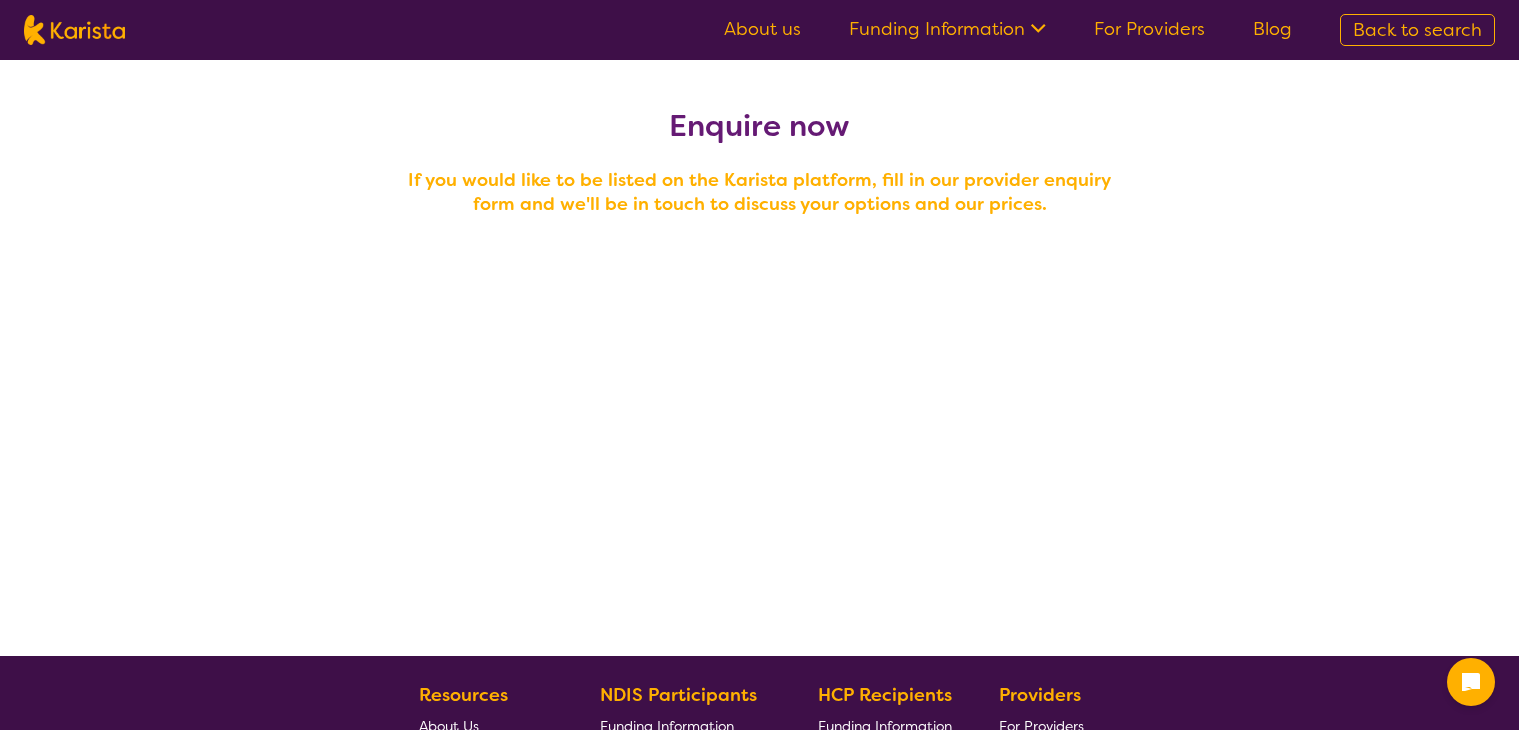 scroll, scrollTop: 0, scrollLeft: 0, axis: both 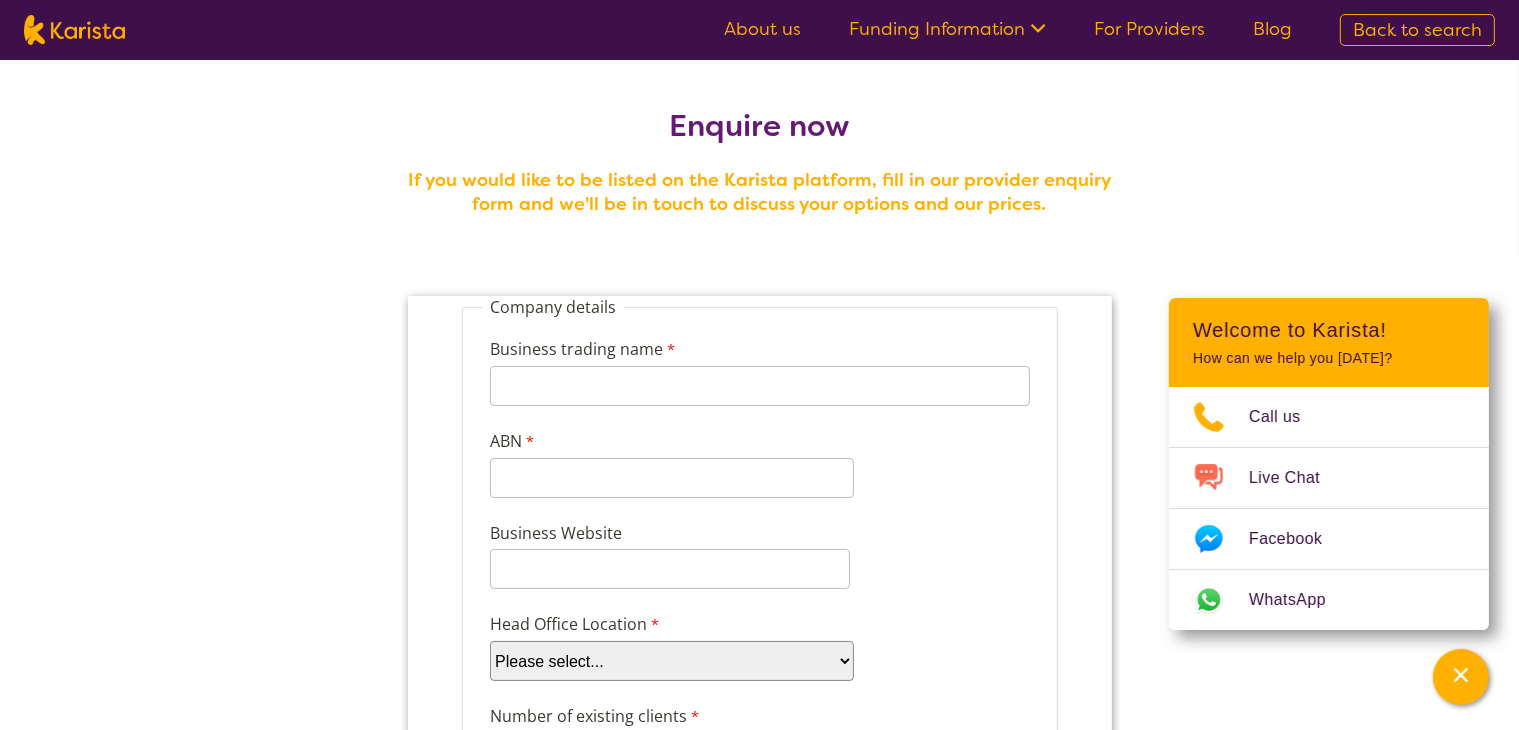 click on "For Providers" at bounding box center [1149, 29] 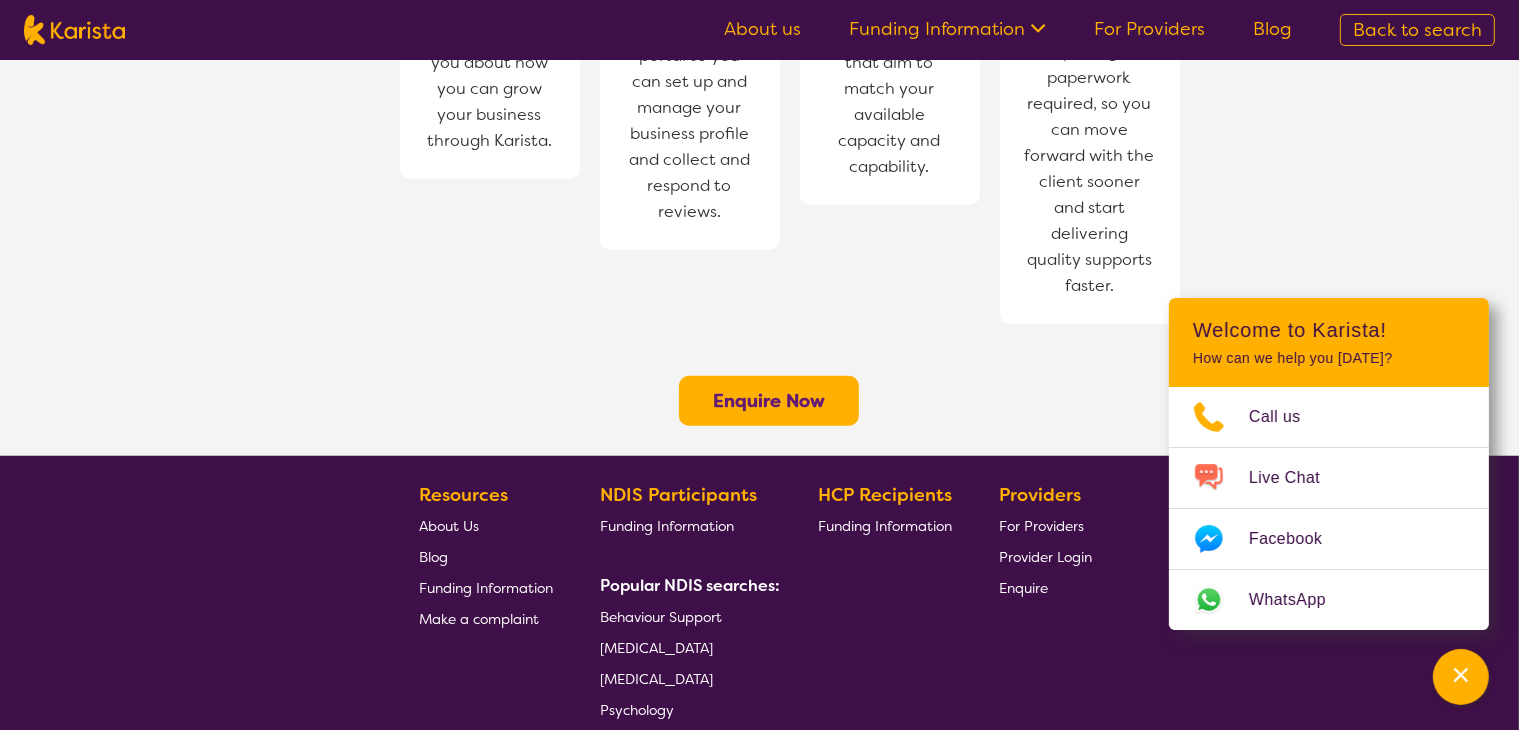 scroll, scrollTop: 1600, scrollLeft: 0, axis: vertical 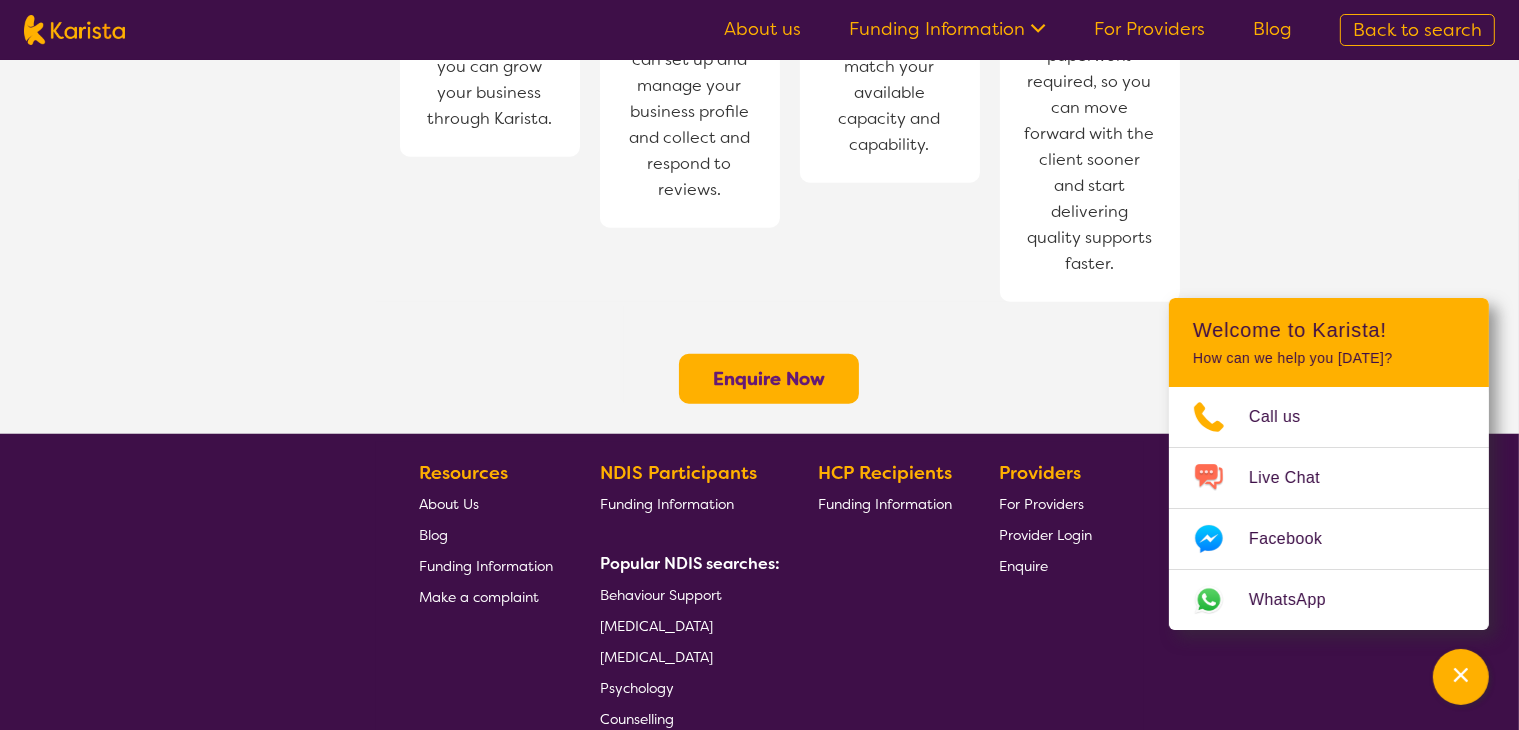 click on "Enquire Now" at bounding box center (769, 379) 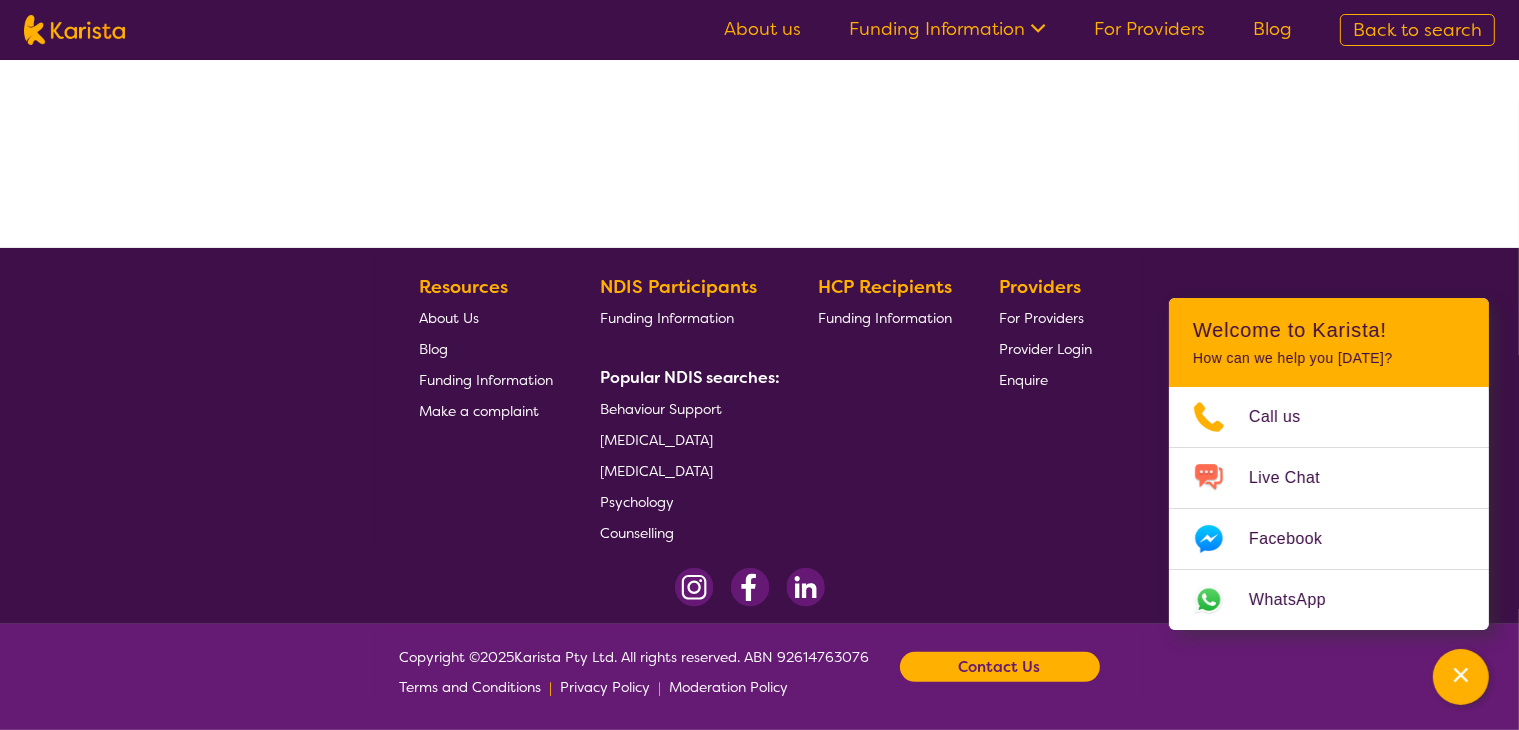 scroll, scrollTop: 0, scrollLeft: 0, axis: both 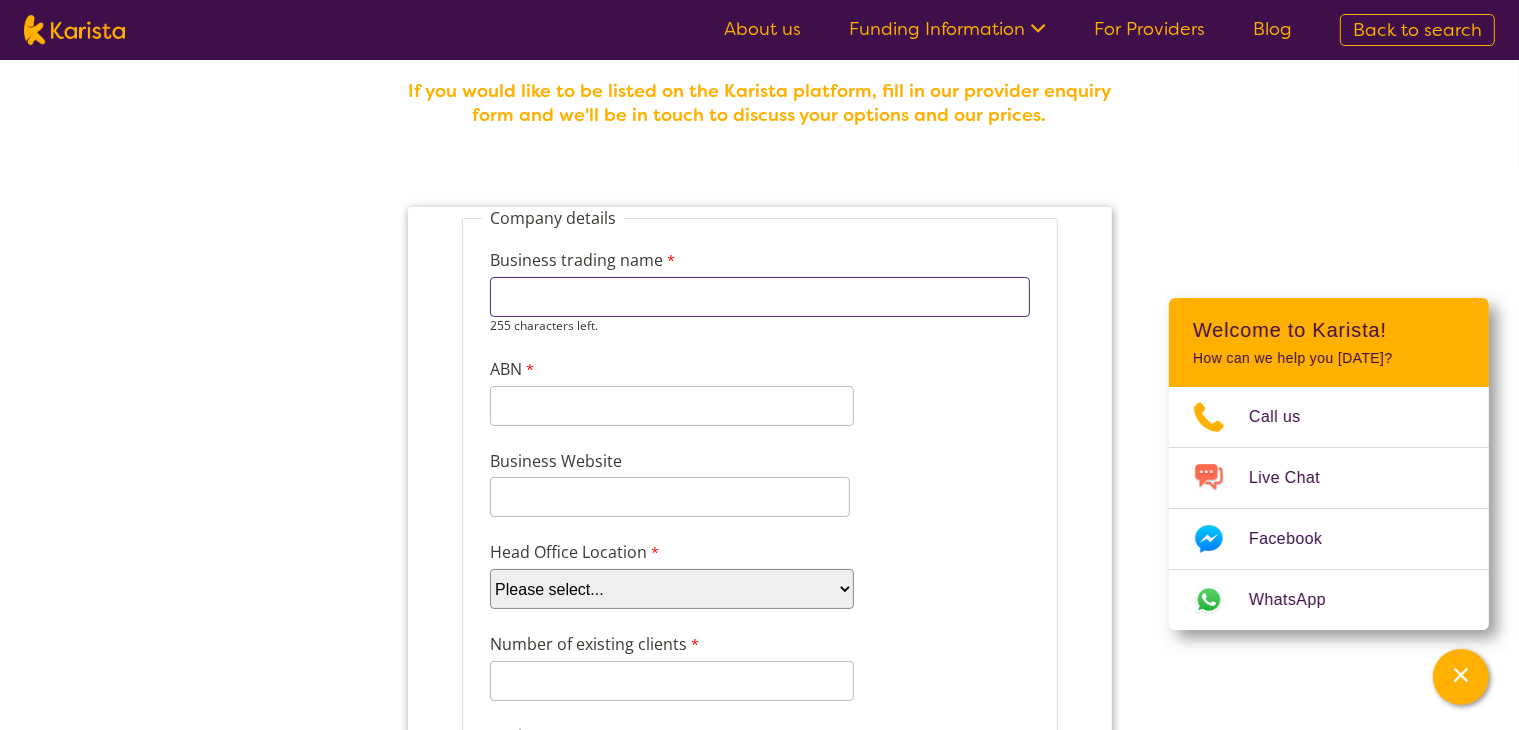 click on "Business trading name" at bounding box center [759, 296] 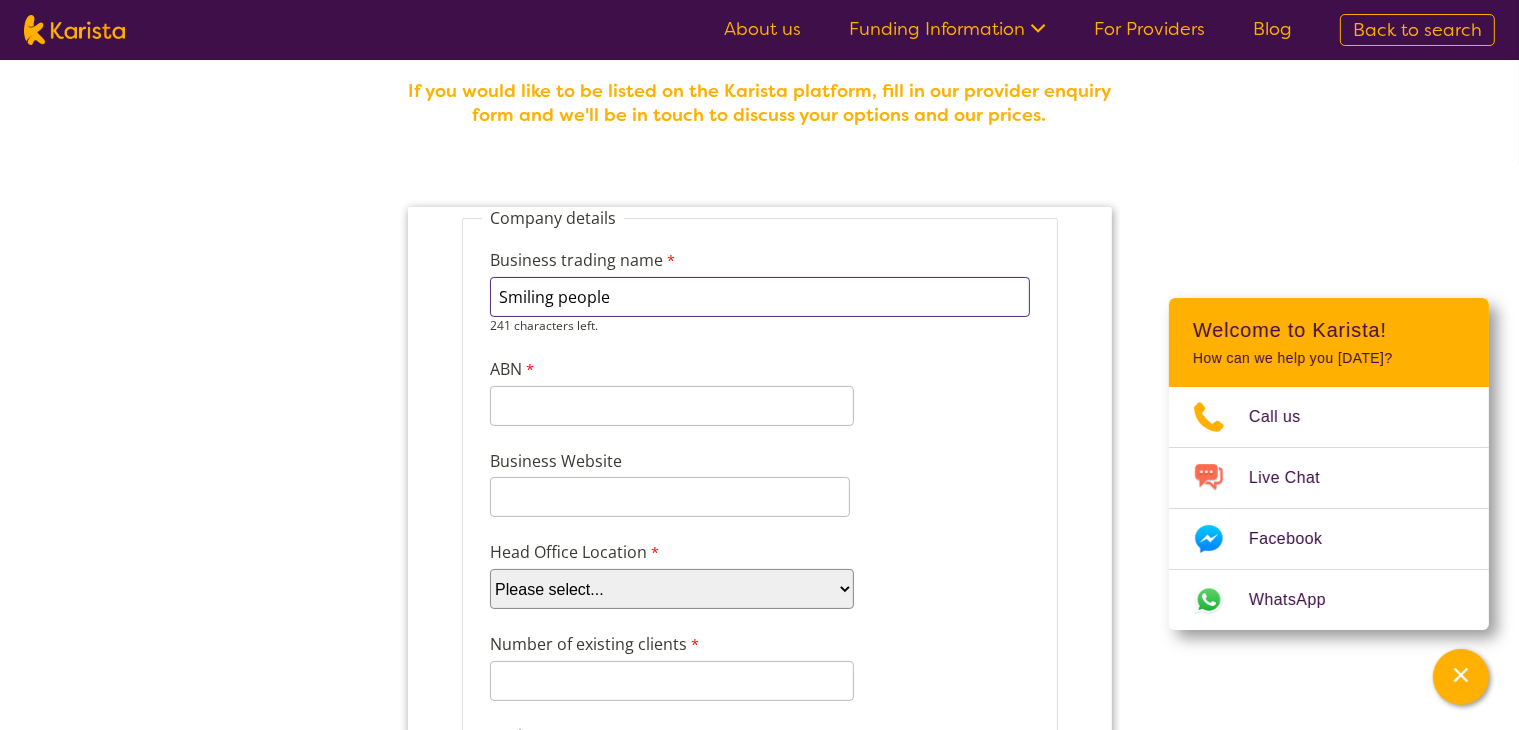 type on "Smiling people" 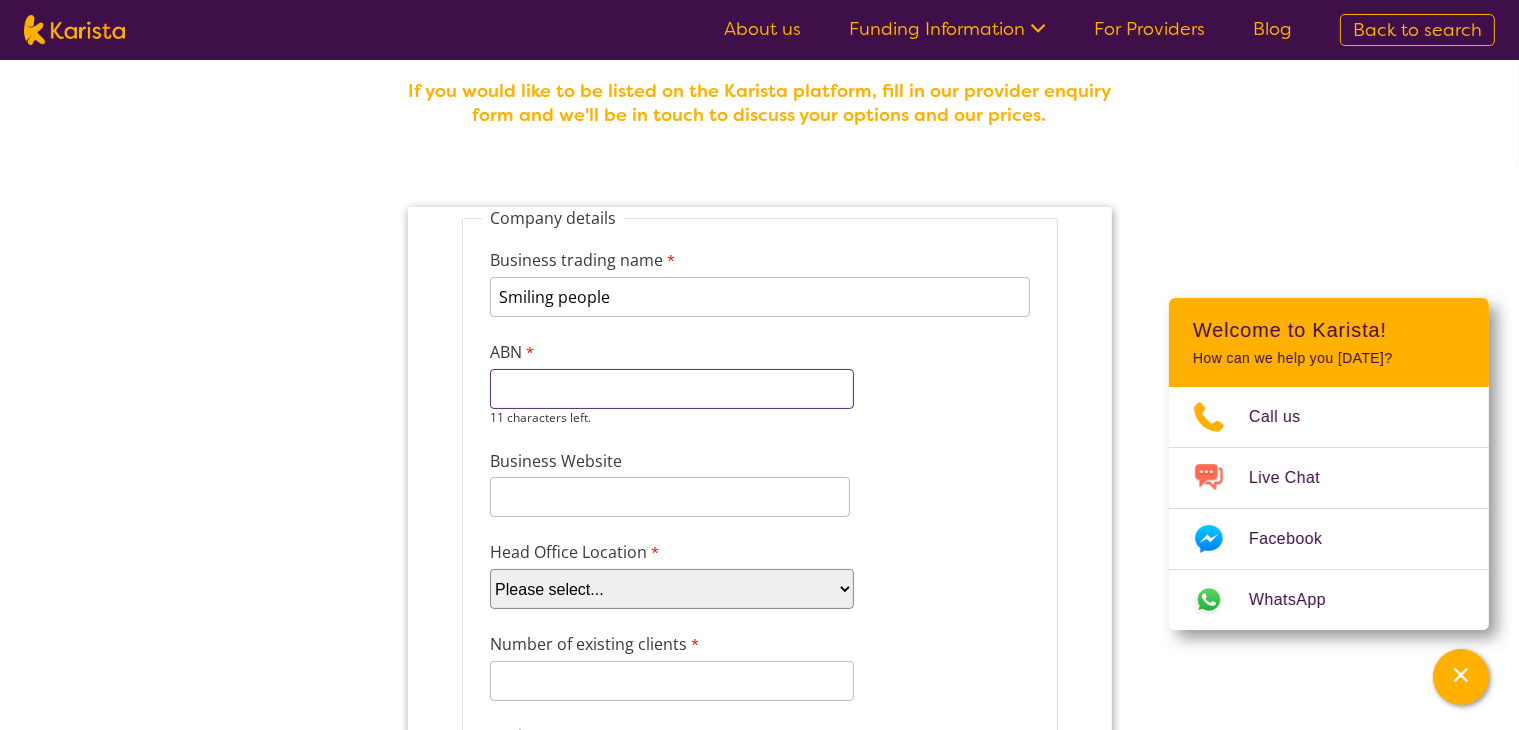 click on "ABN" at bounding box center [671, 388] 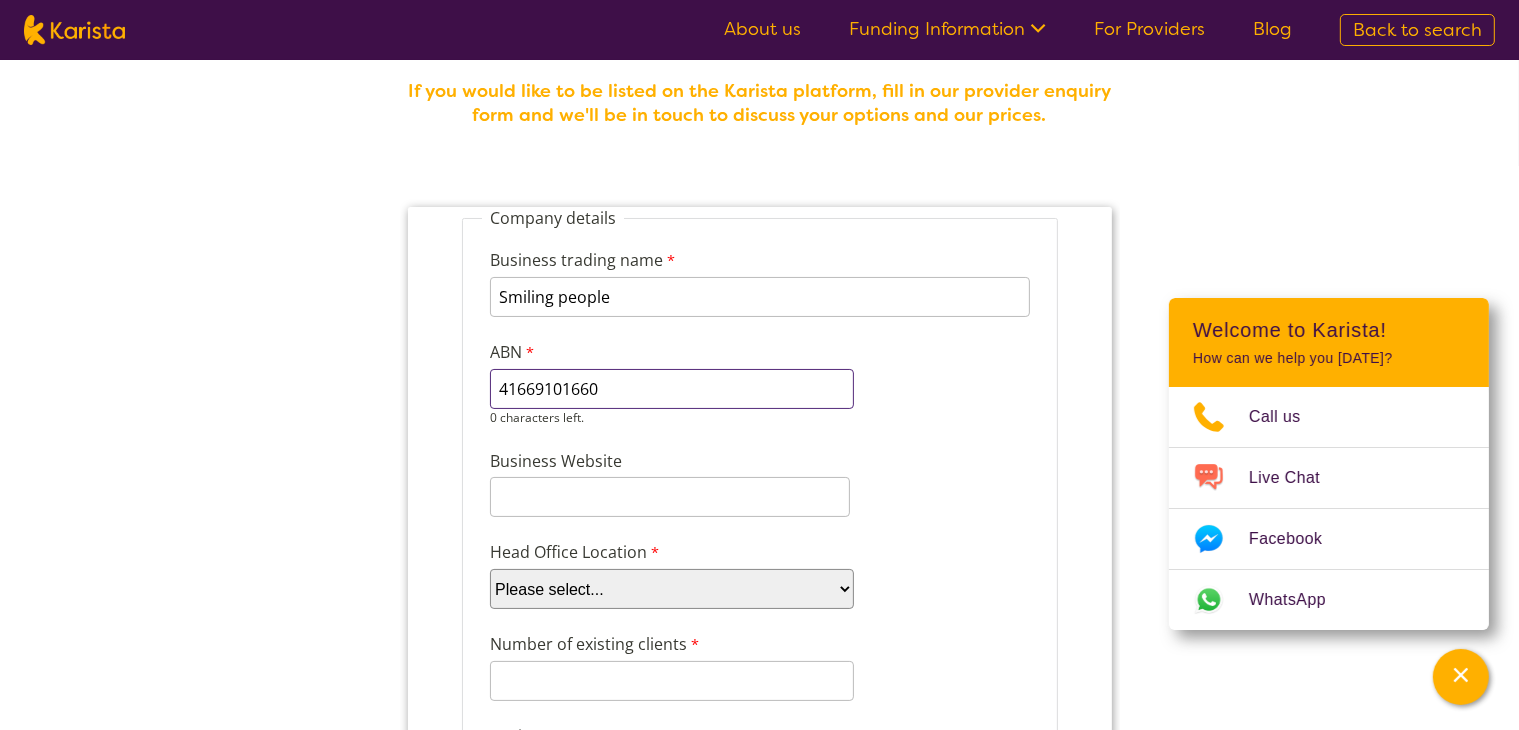 type on "41669101660" 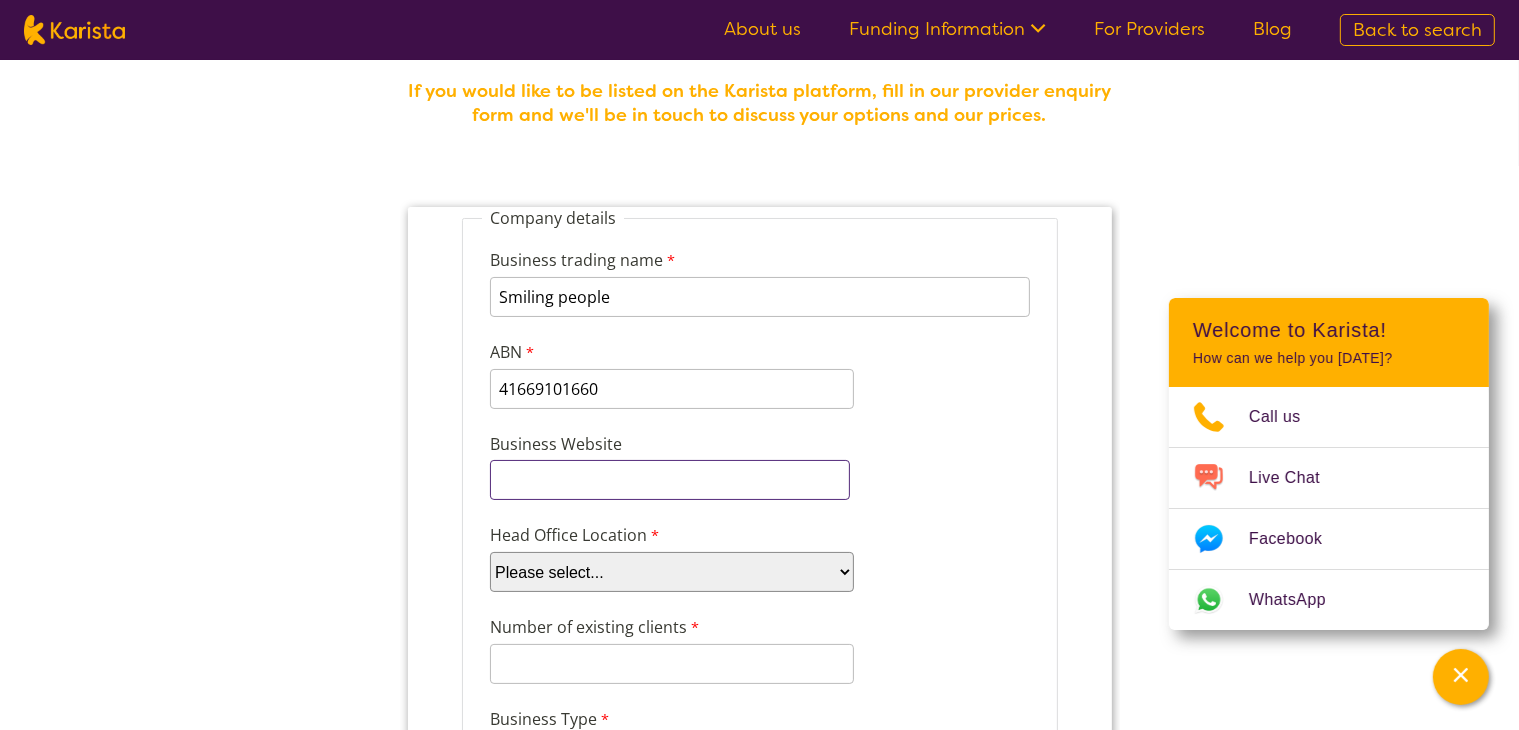 click on "Business Website" at bounding box center (669, 479) 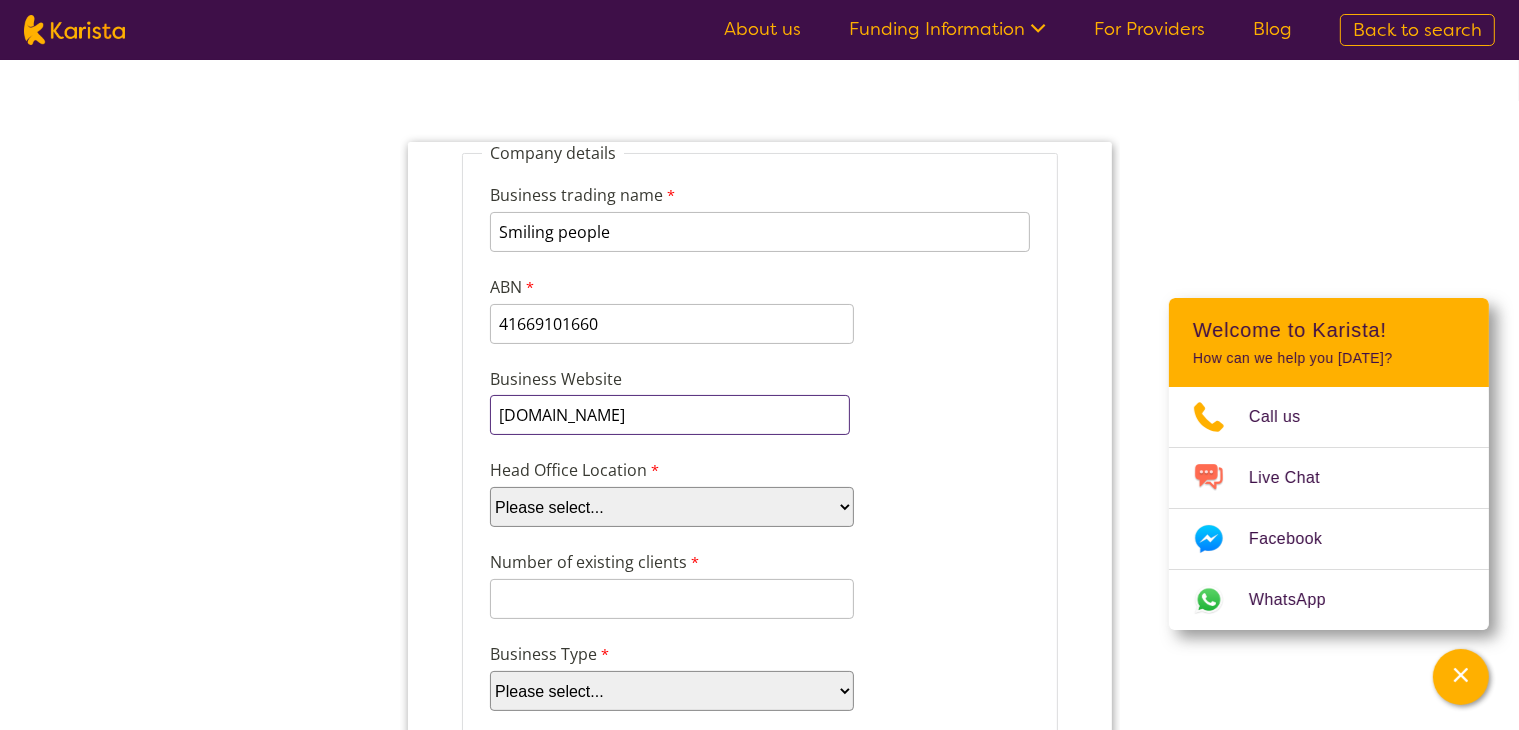 scroll, scrollTop: 189, scrollLeft: 0, axis: vertical 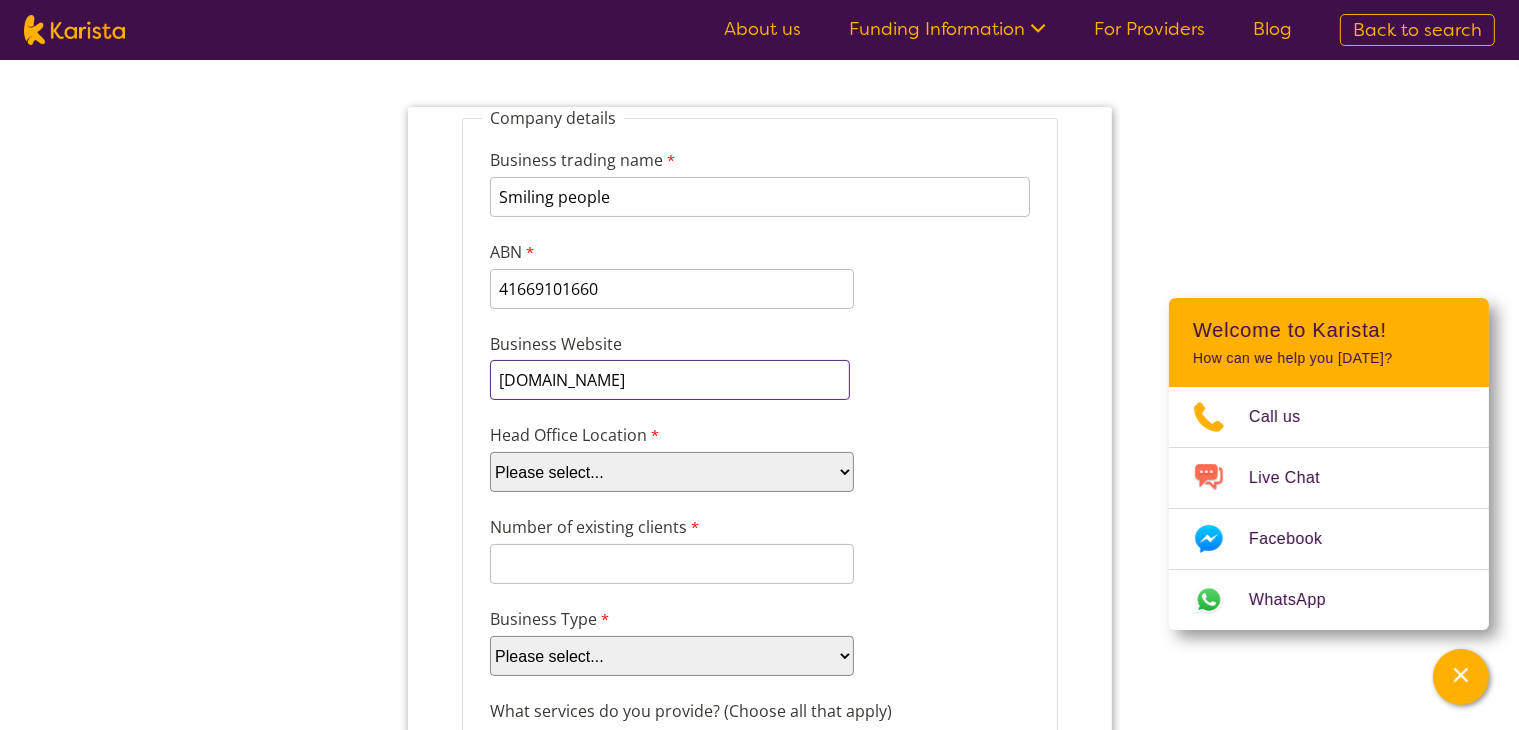 type on "www.smilingpeople.com.au" 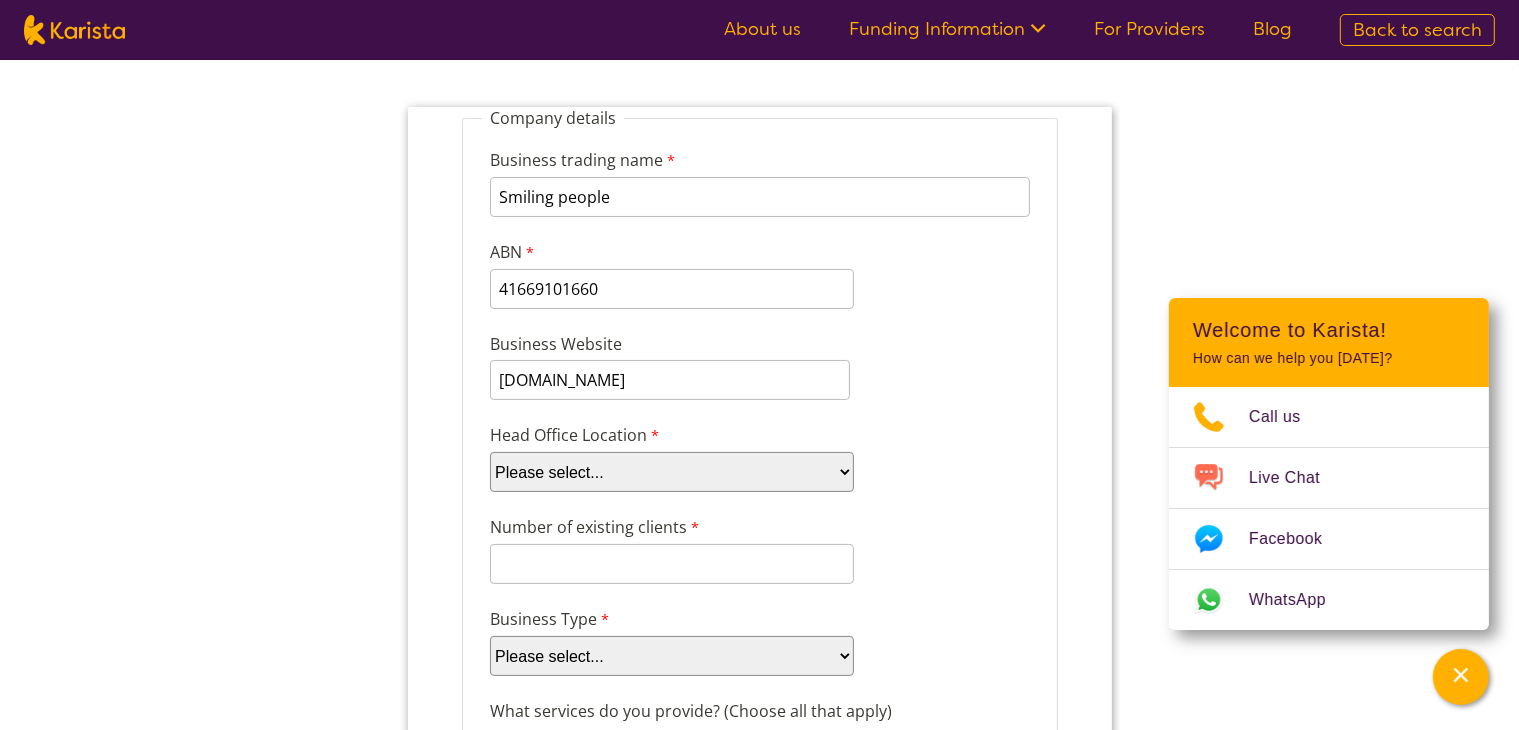 click on "Please select...
ACT
NSW
NT
QLD
SA
TAS
VIC
WA" at bounding box center (671, 471) 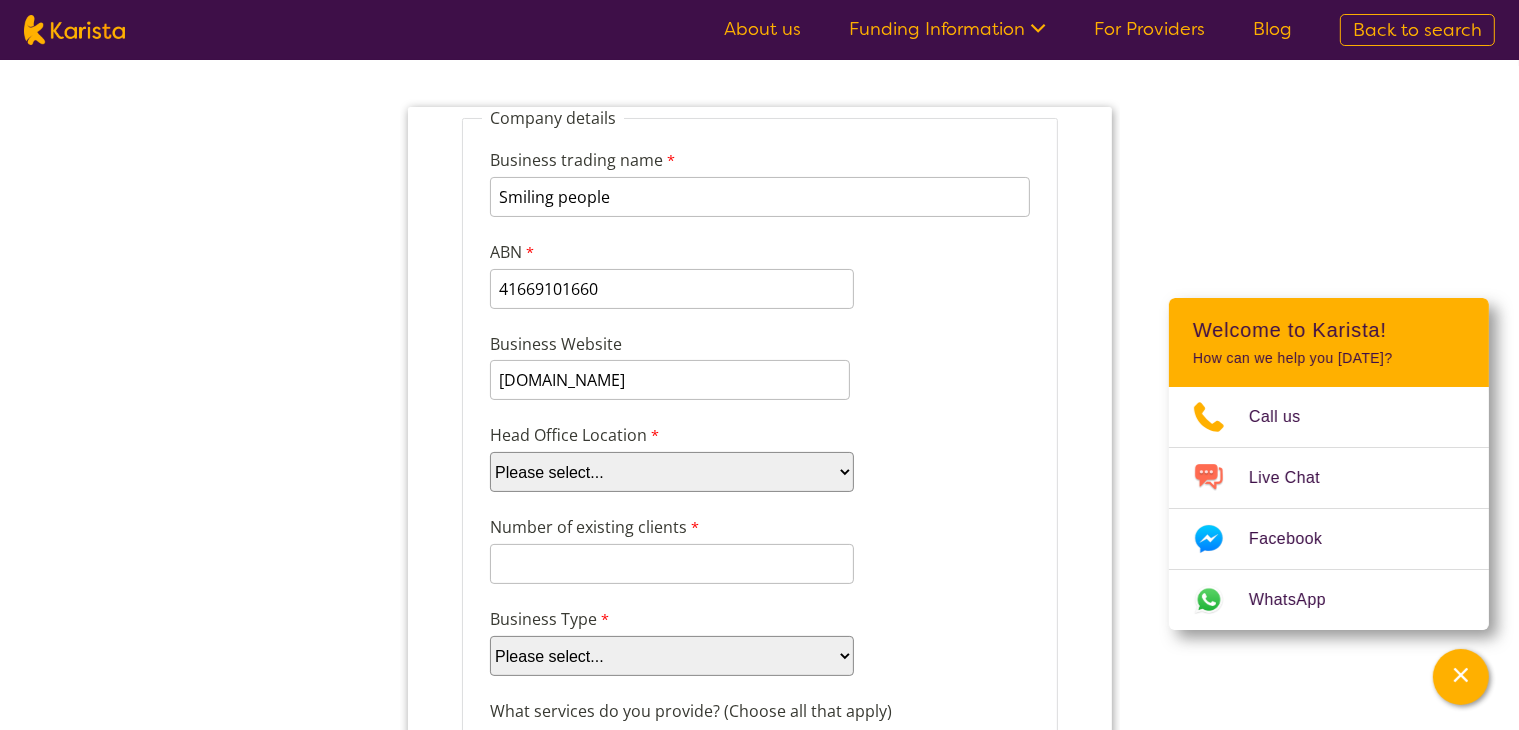 select on "tfa_101" 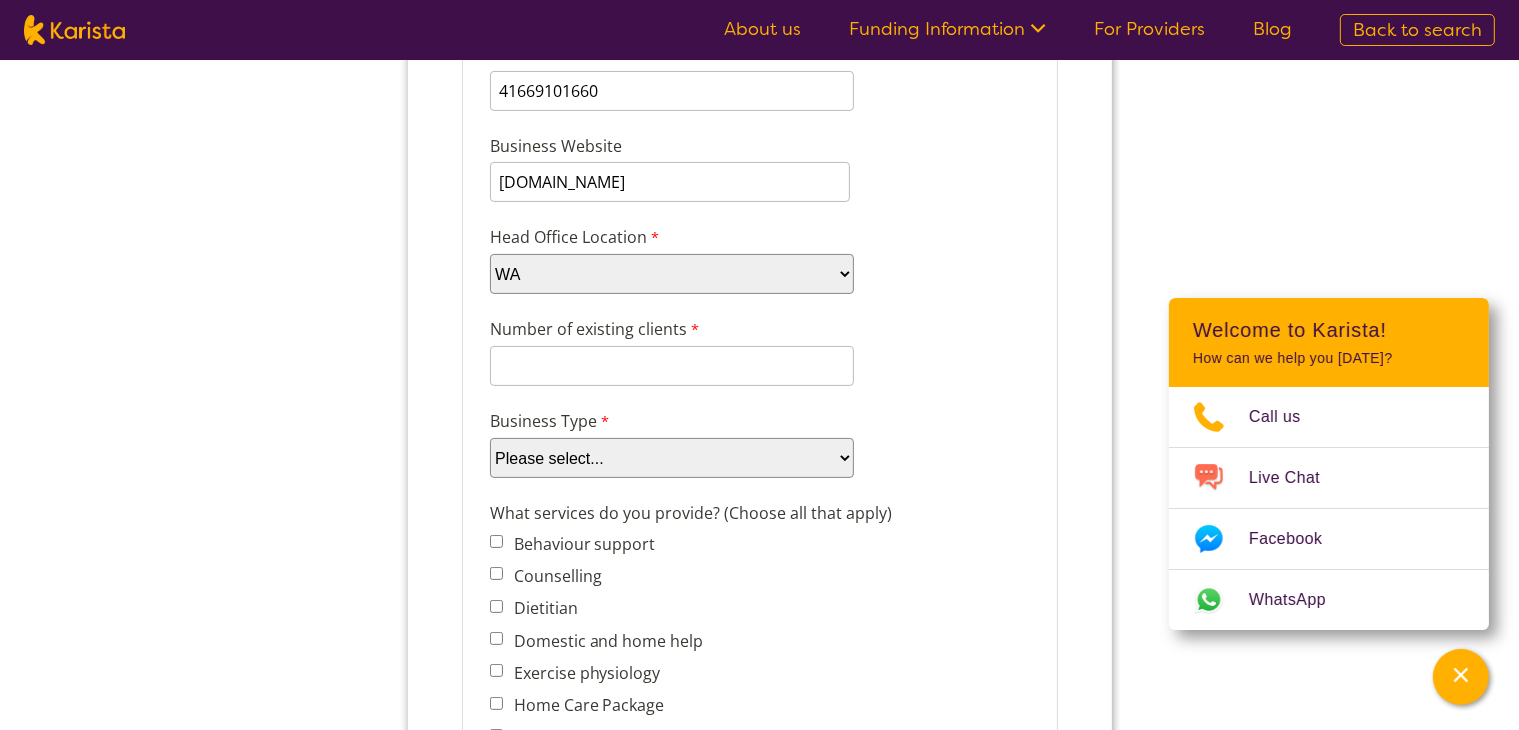 scroll, scrollTop: 389, scrollLeft: 0, axis: vertical 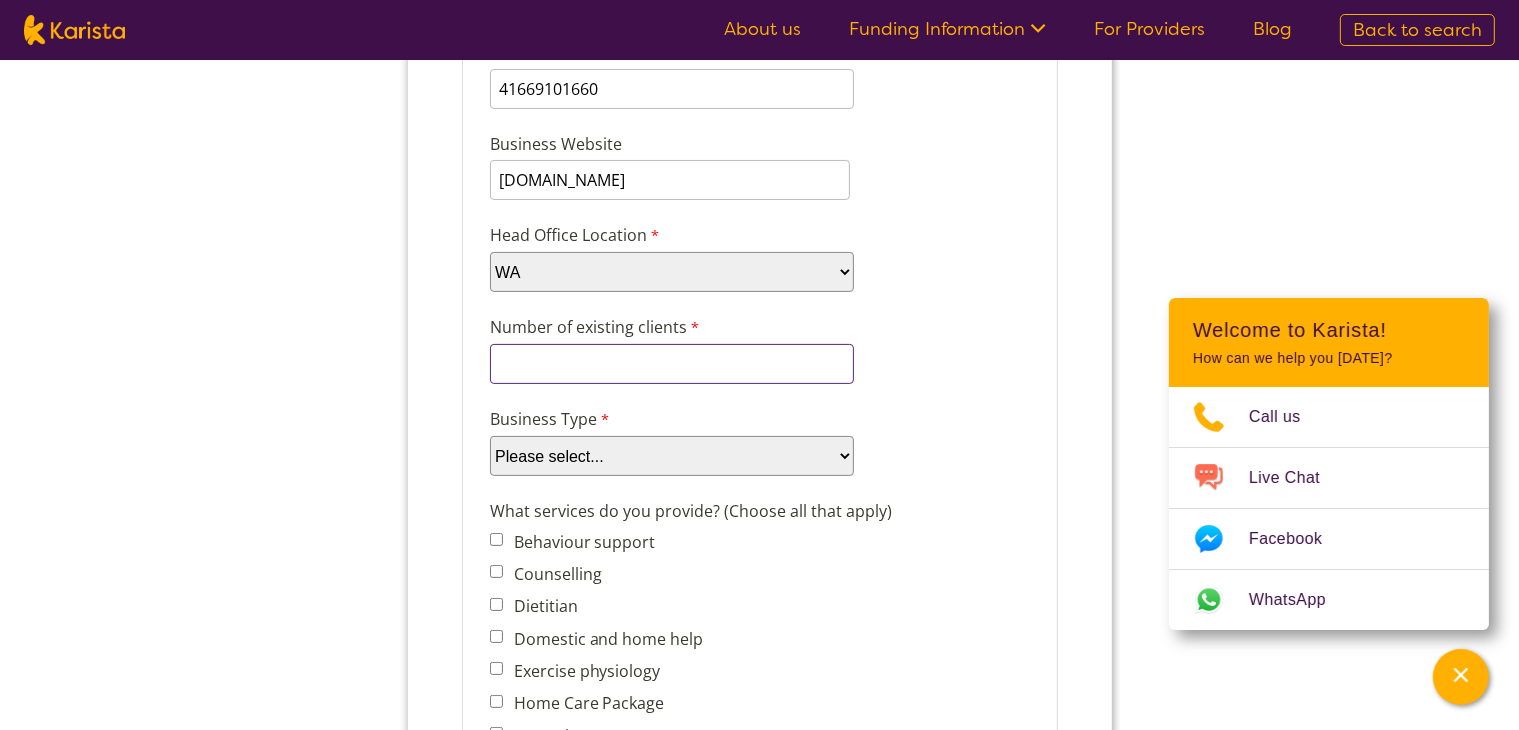 click on "Number of existing clients" at bounding box center [671, 365] 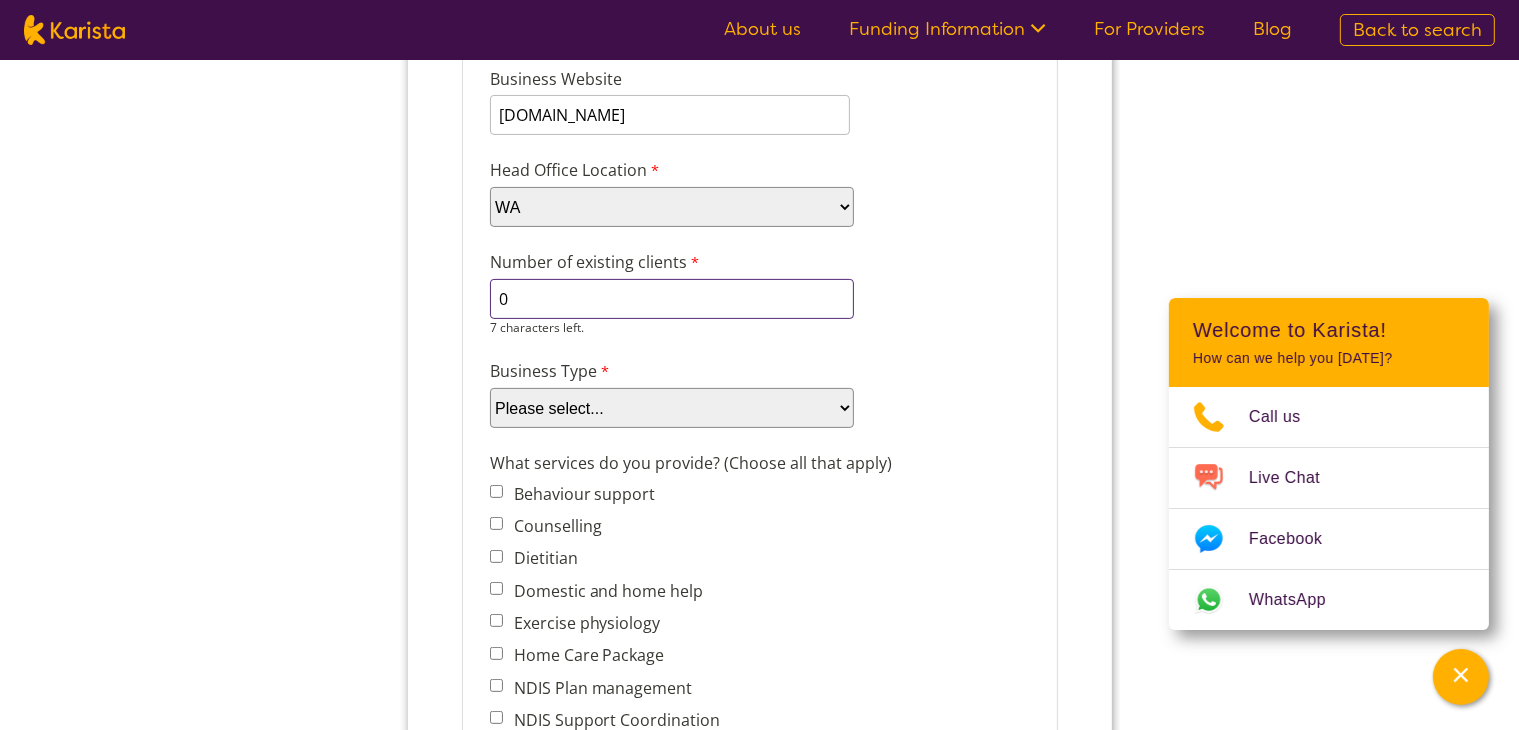 scroll, scrollTop: 489, scrollLeft: 0, axis: vertical 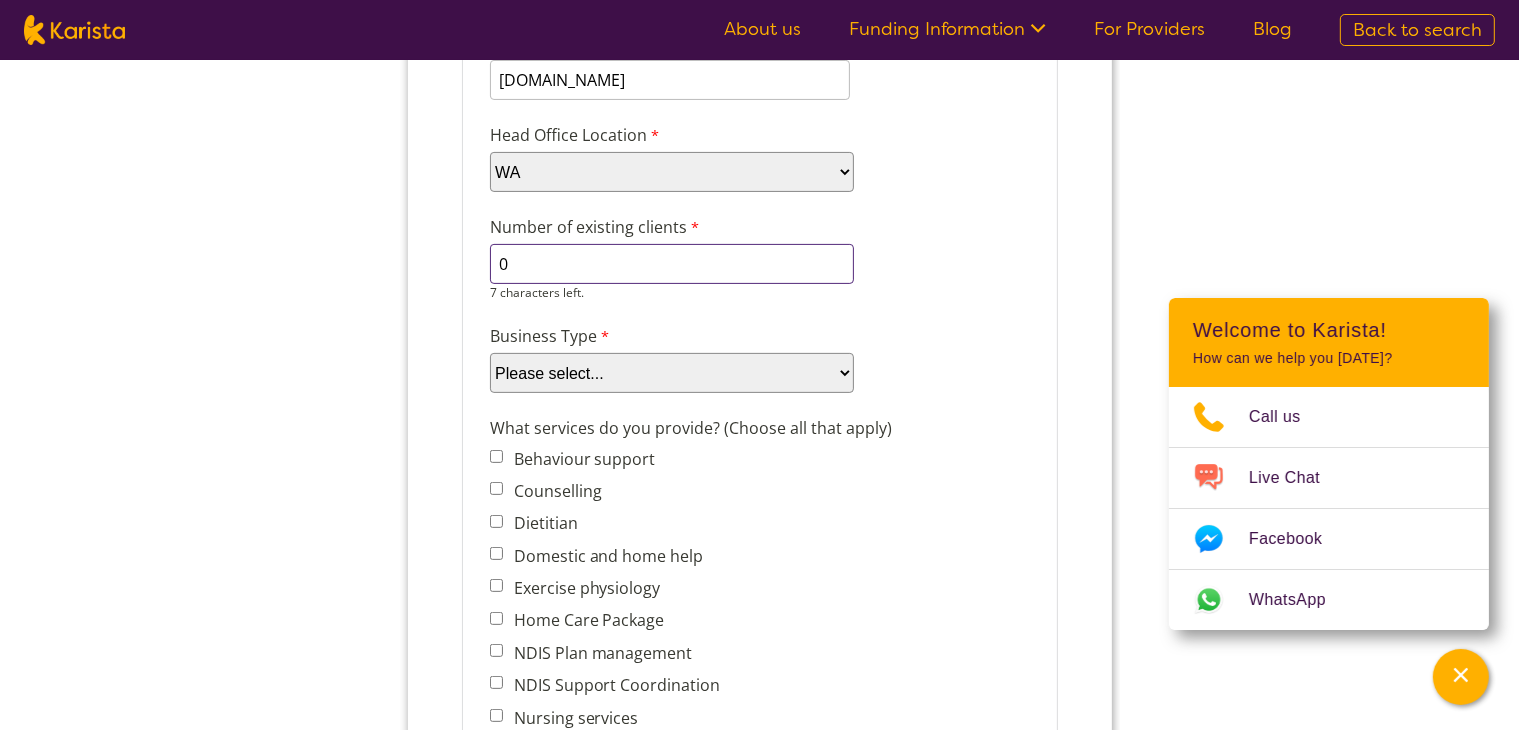 type on "0" 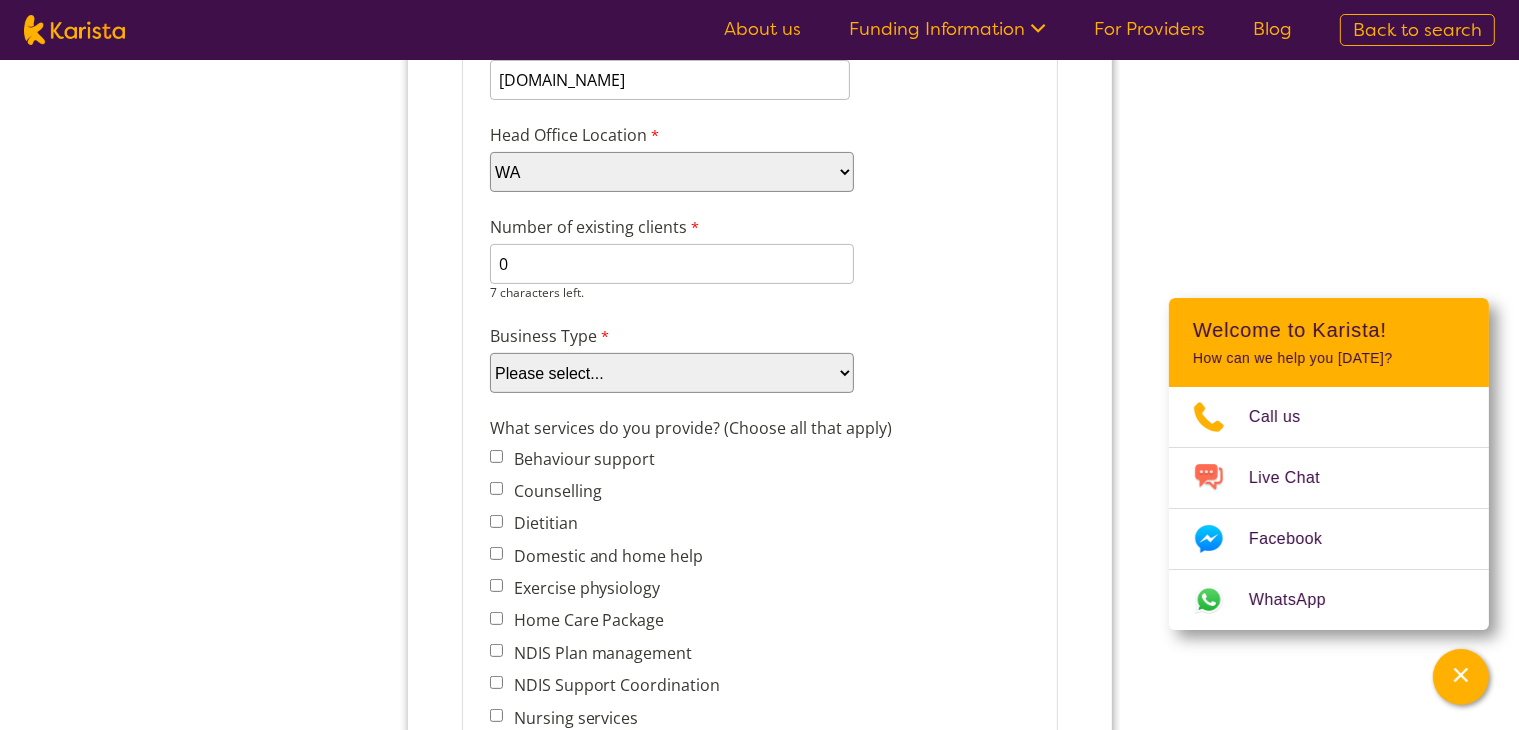 click on "Please select...
Company
Individual/Sole Trader
Other (please specify)" at bounding box center [671, 374] 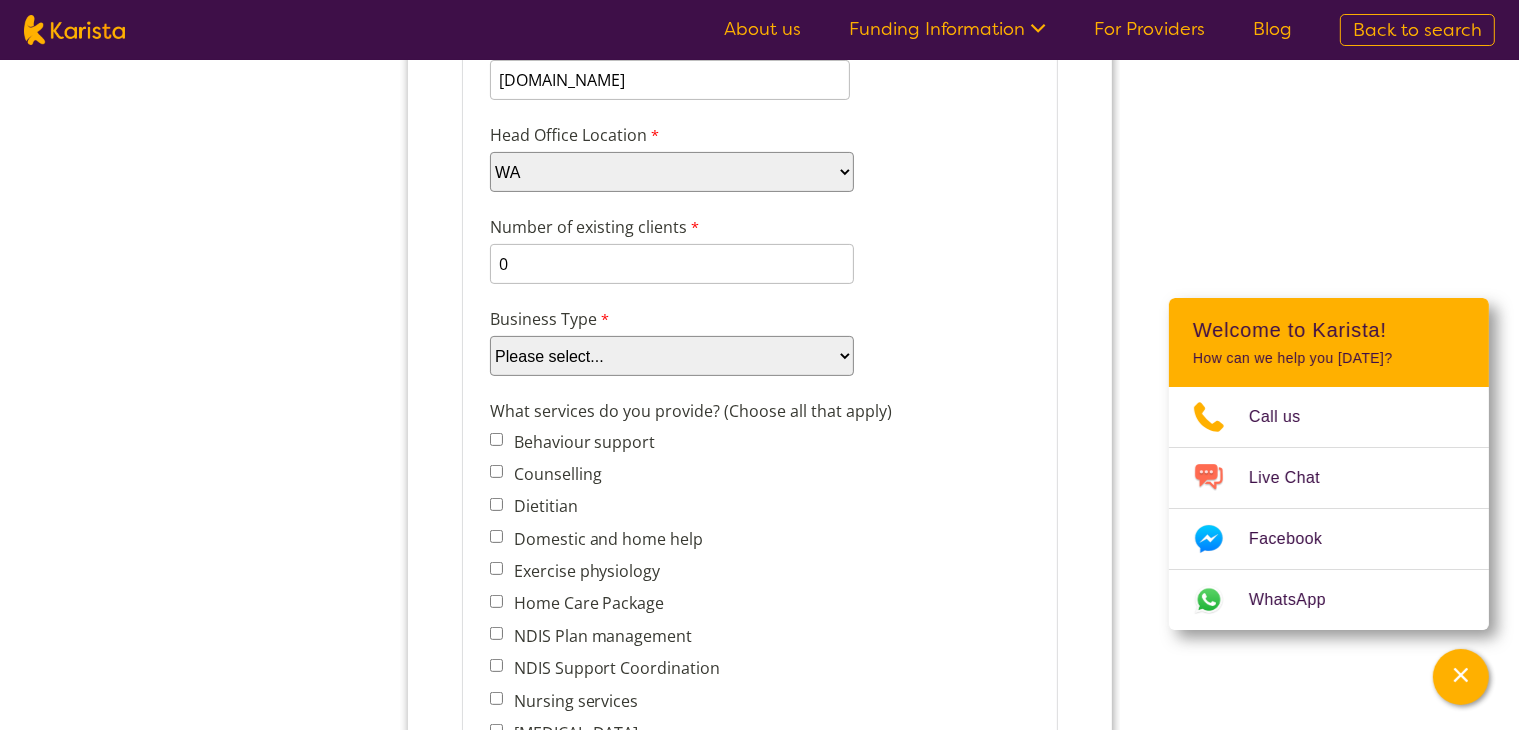 select on "tfa_87" 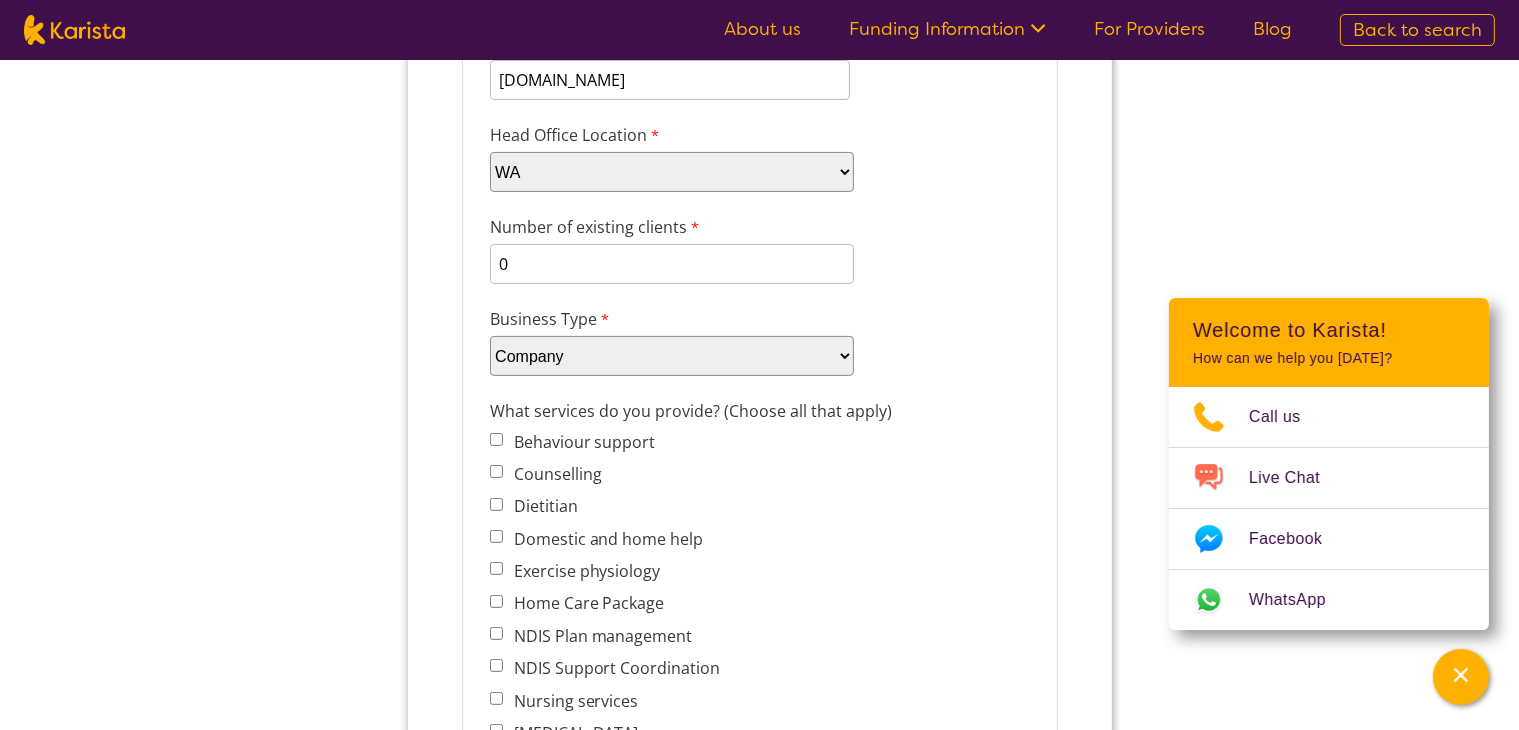 click on "Please select...
Company
Individual/Sole Trader
Other (please specify)" at bounding box center (671, 357) 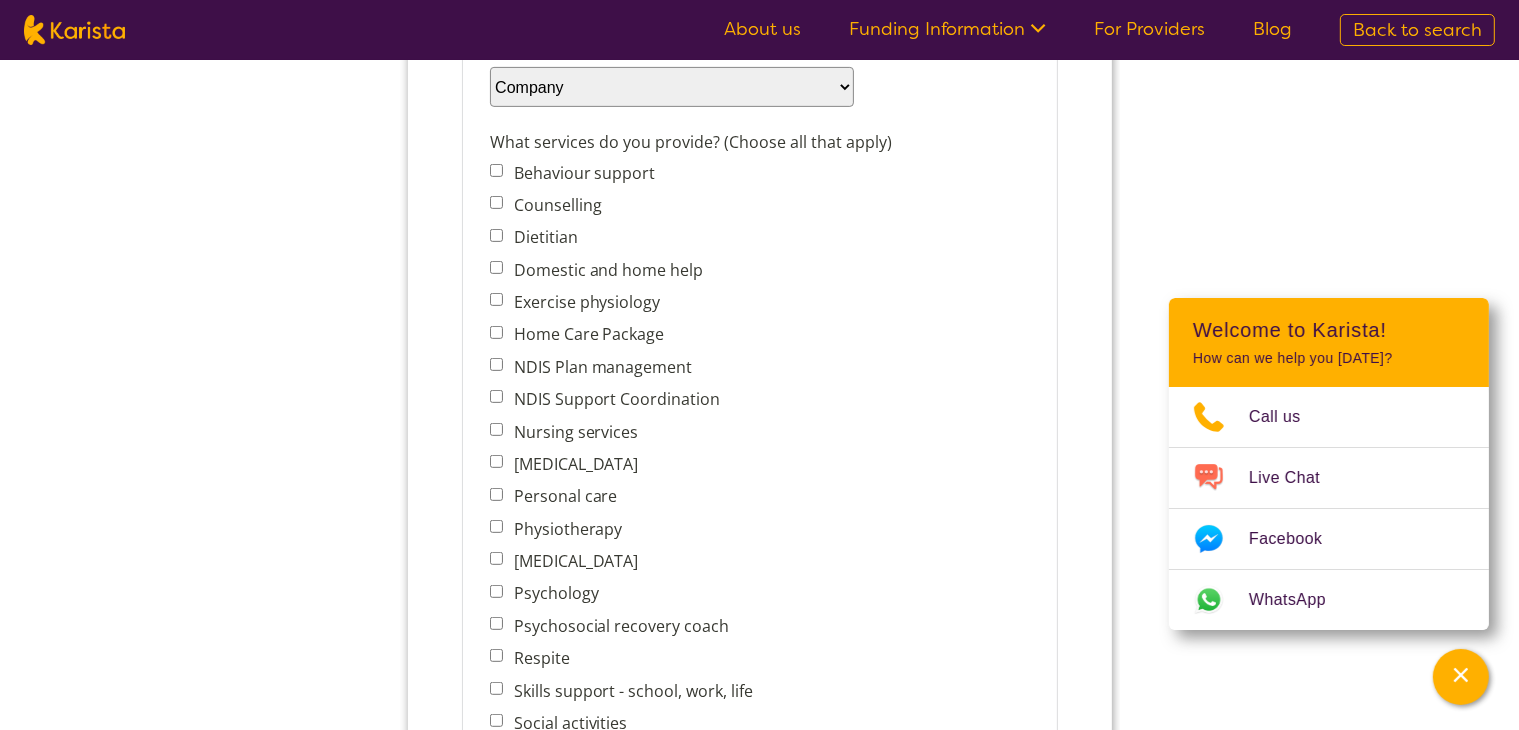 scroll, scrollTop: 789, scrollLeft: 0, axis: vertical 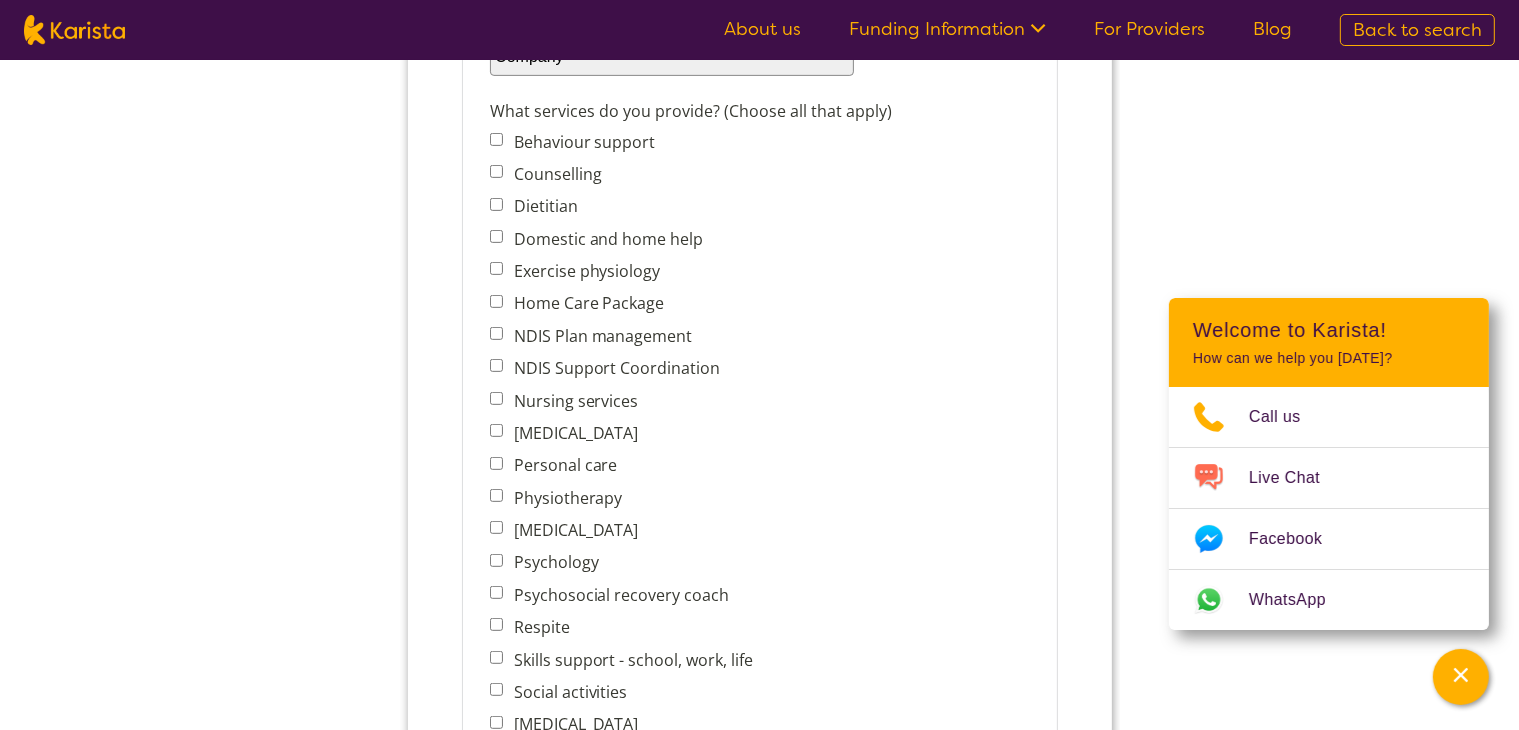 click on "Domestic and home help" at bounding box center (495, 237) 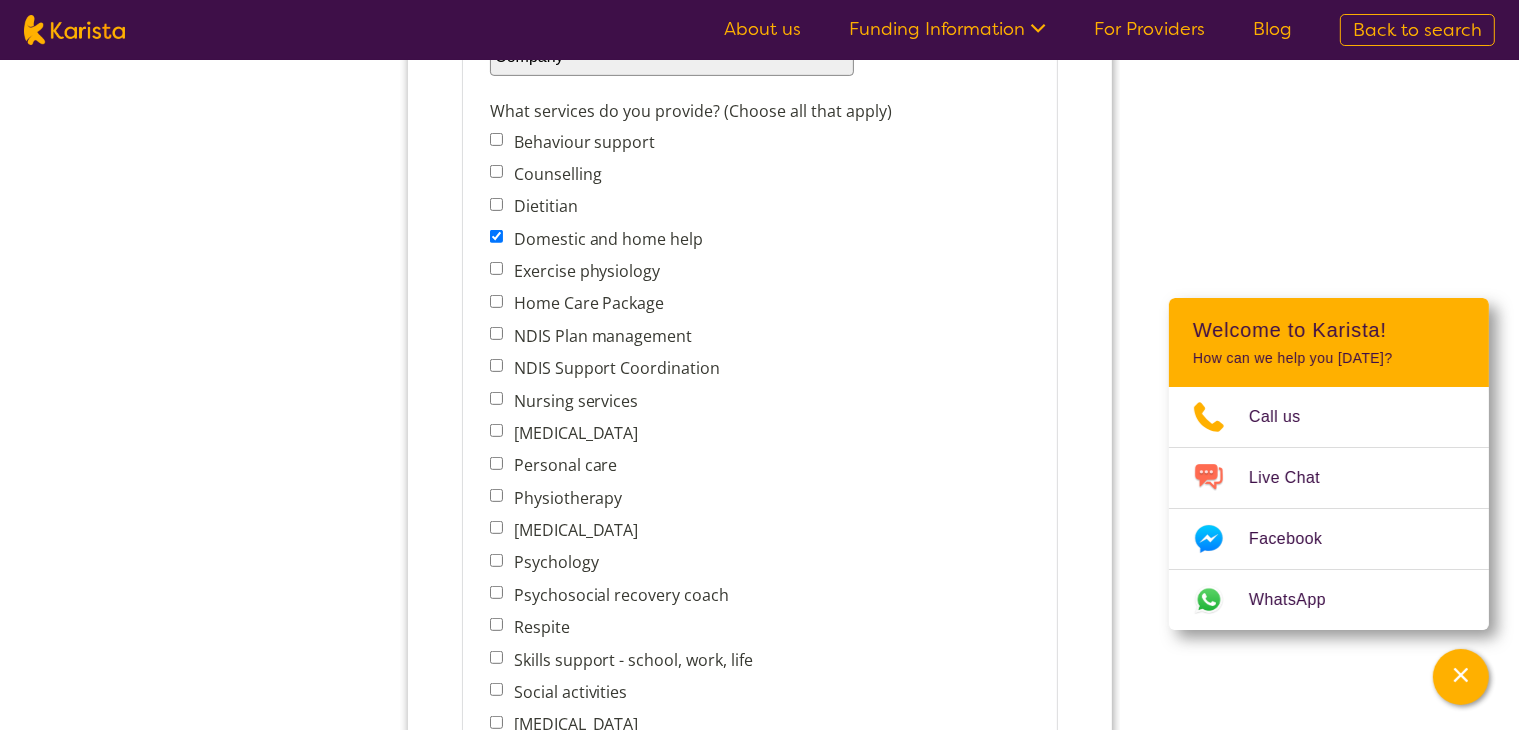 scroll, scrollTop: 889, scrollLeft: 0, axis: vertical 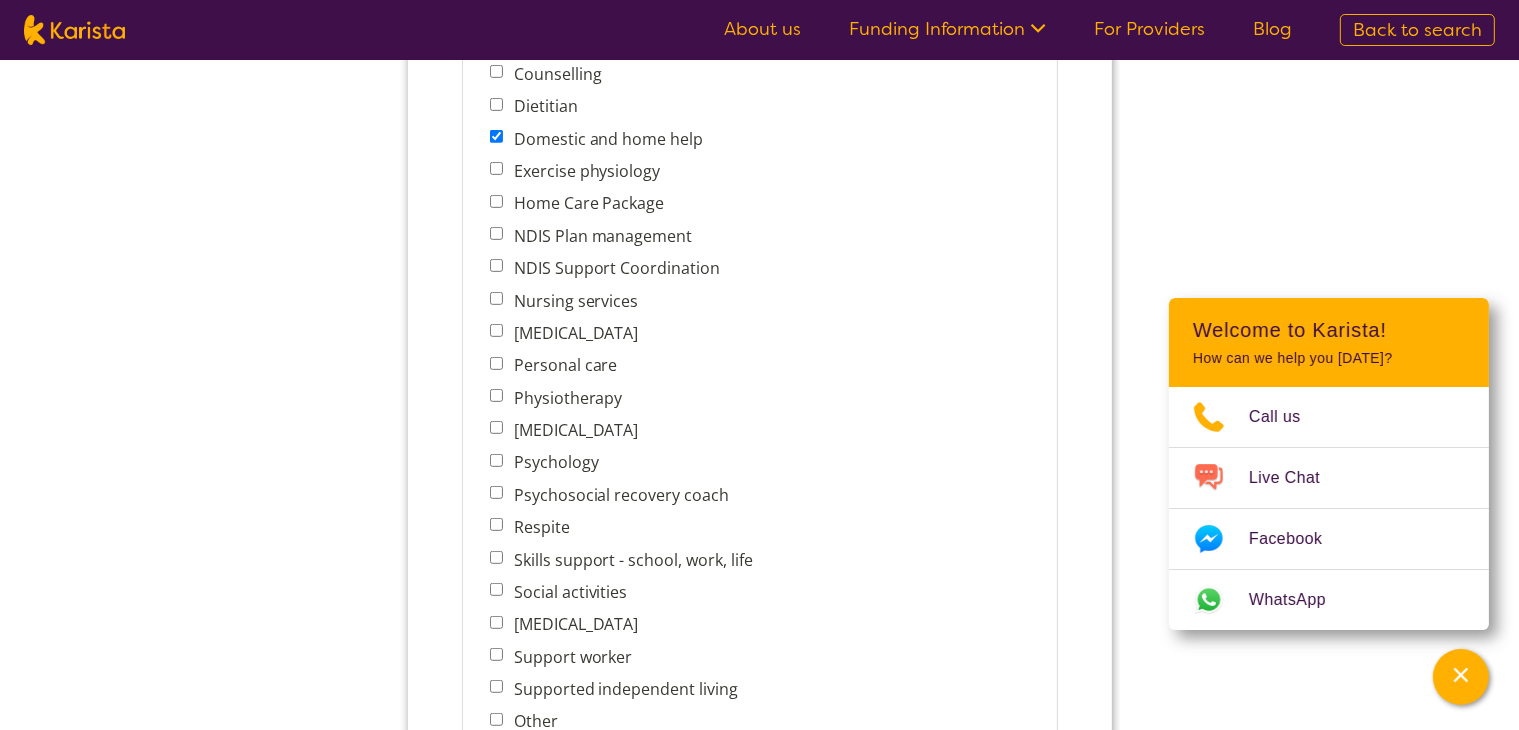 click on "Personal care" at bounding box center (495, 364) 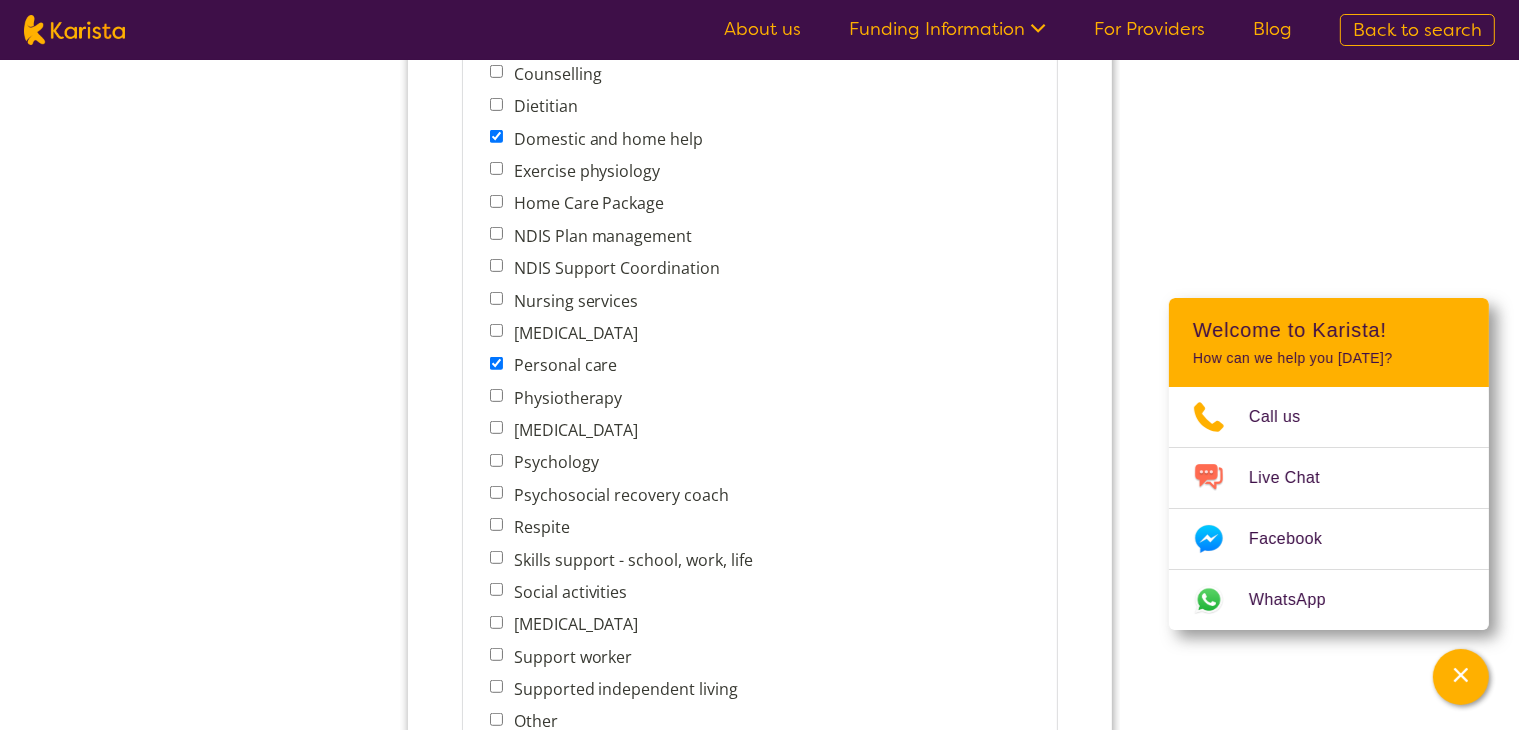scroll, scrollTop: 989, scrollLeft: 0, axis: vertical 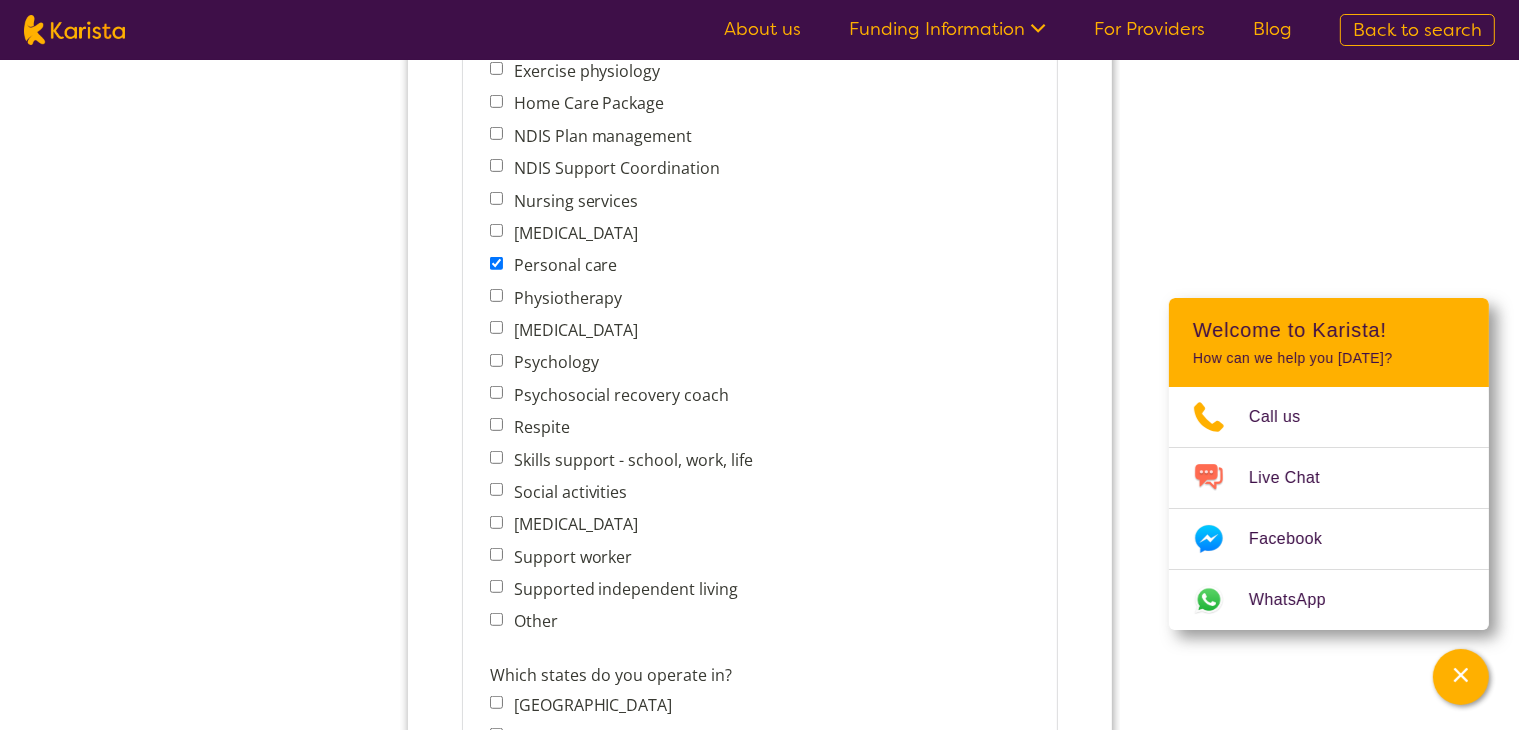 click on "Respite" at bounding box center (495, 425) 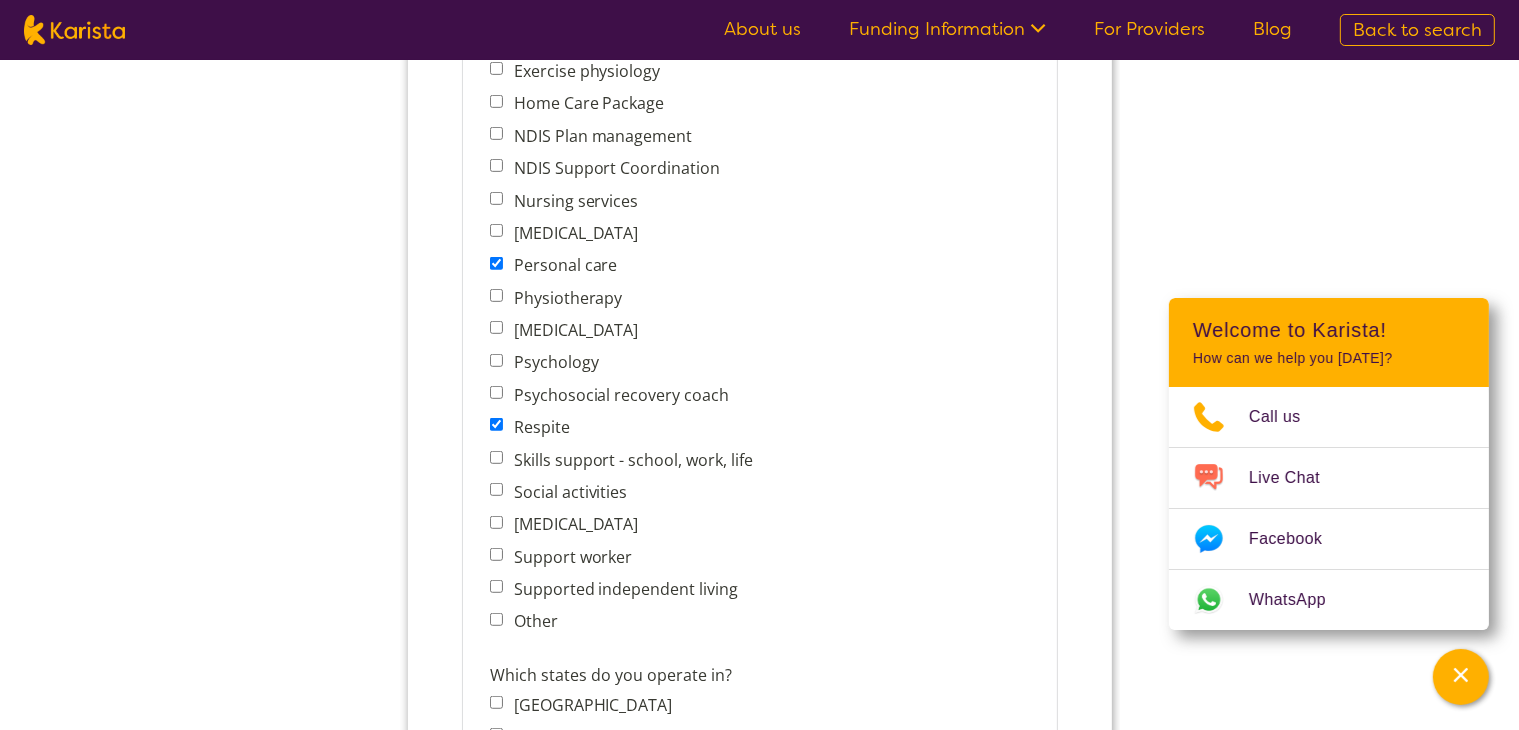 click on "Skills support - school, work, life" at bounding box center (495, 458) 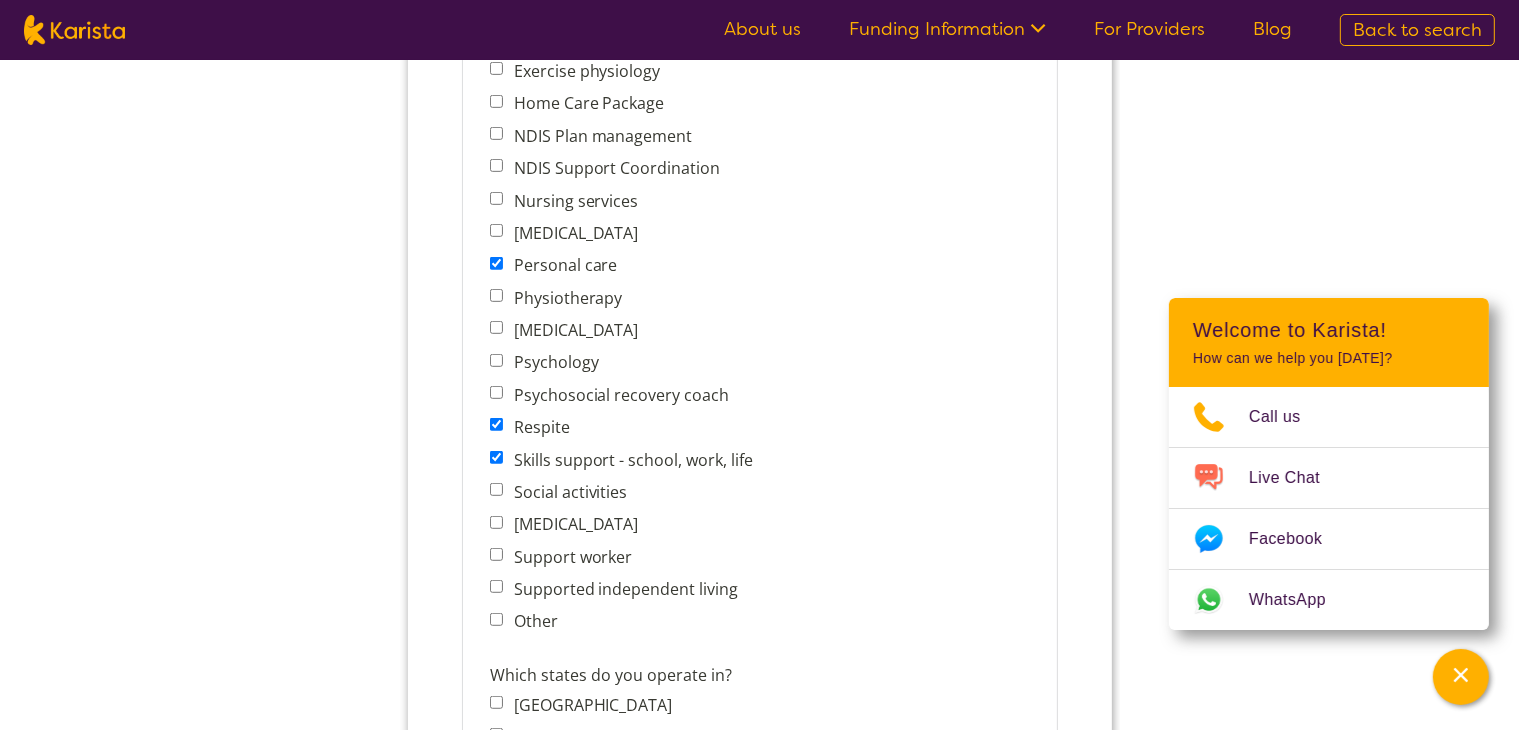 click on "Social activities" at bounding box center (495, 490) 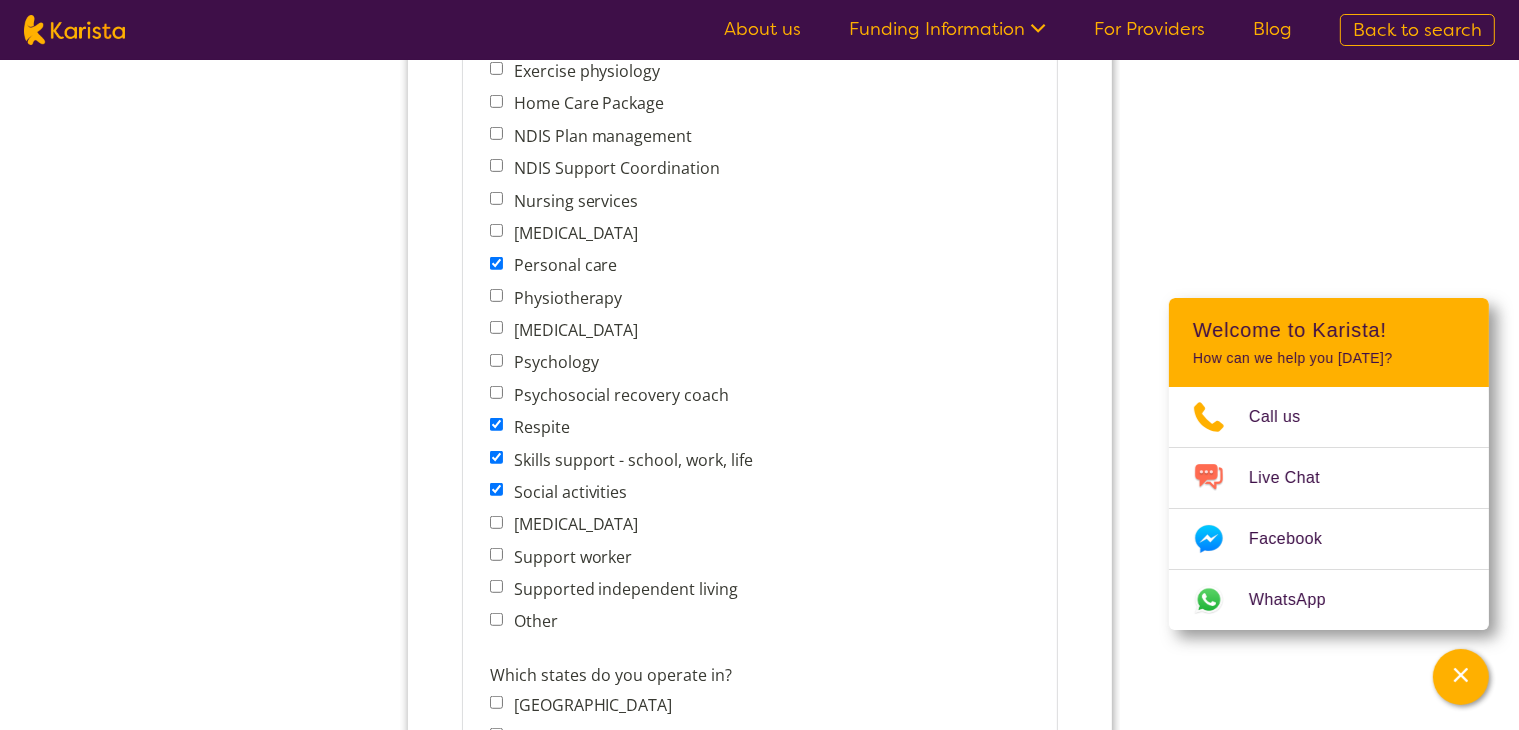 click on "Support worker" at bounding box center [495, 555] 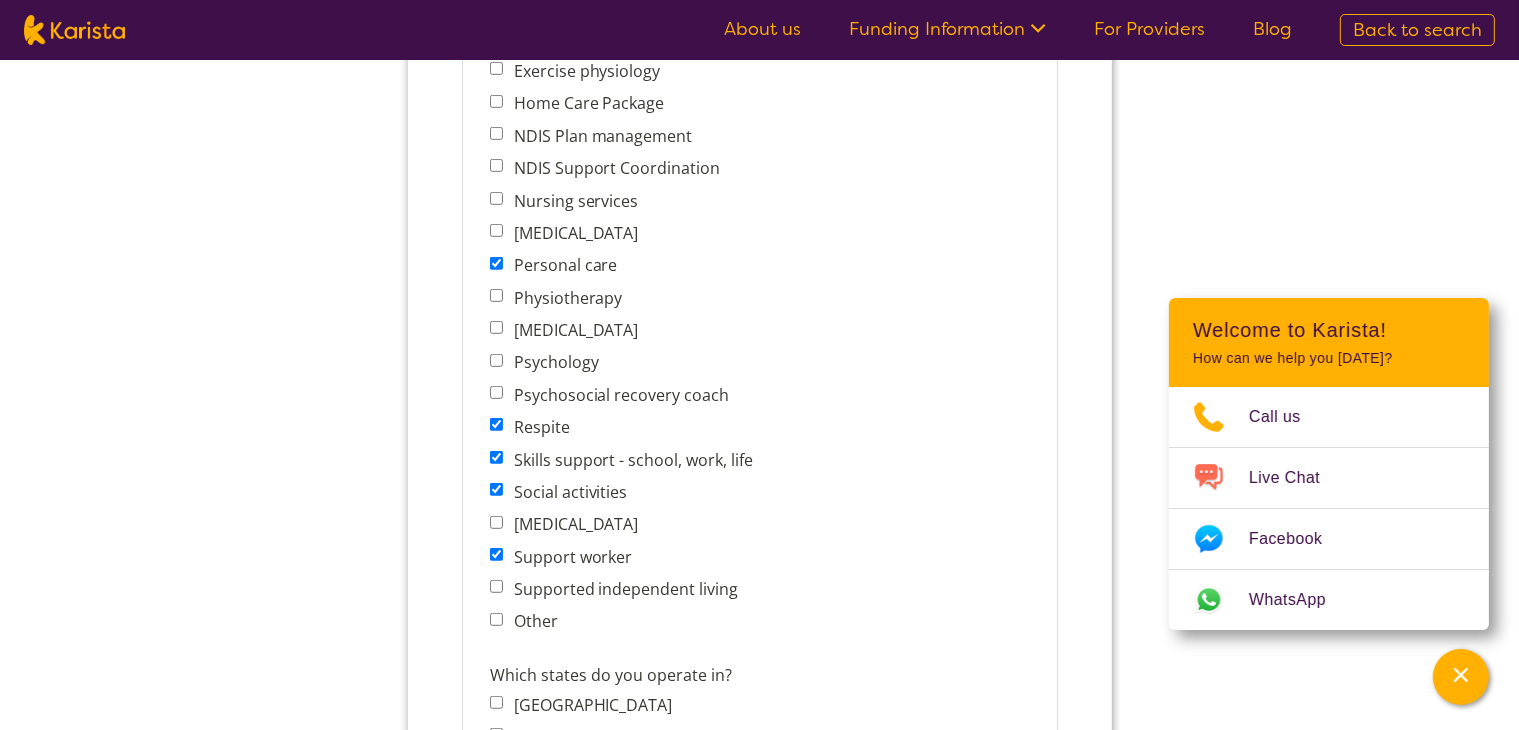 click on "Supported independent living" at bounding box center (495, 587) 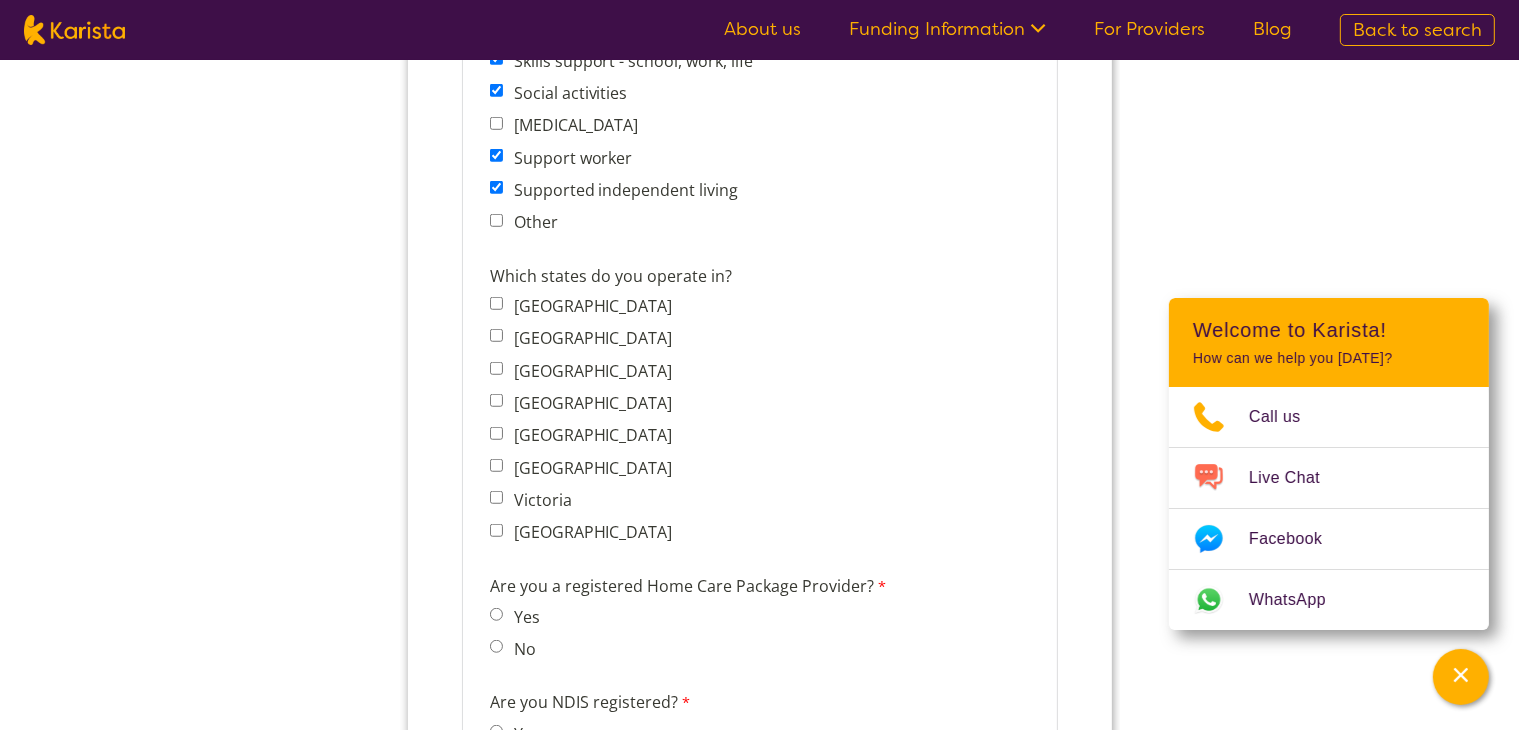 scroll, scrollTop: 1389, scrollLeft: 0, axis: vertical 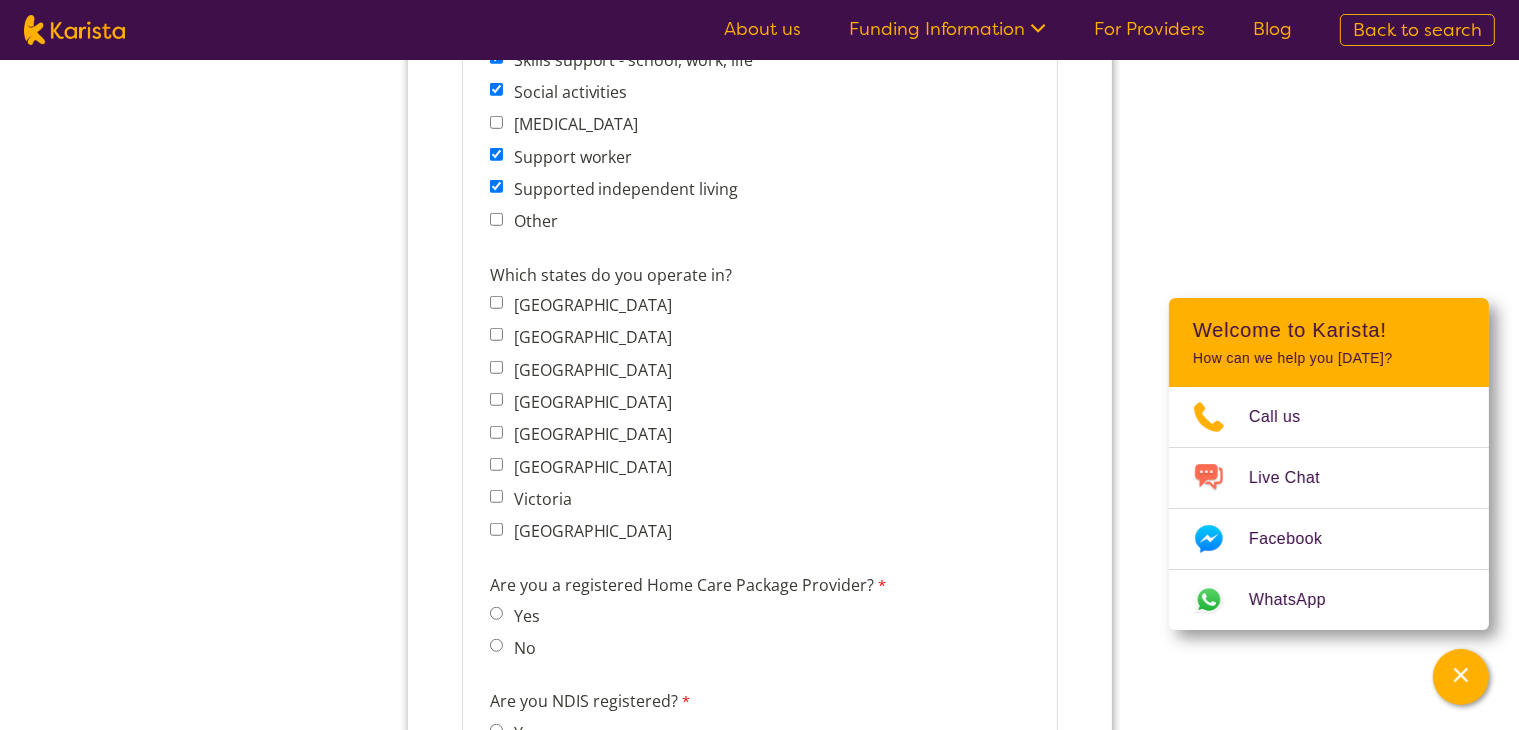 click on "Western Australia" at bounding box center [495, 530] 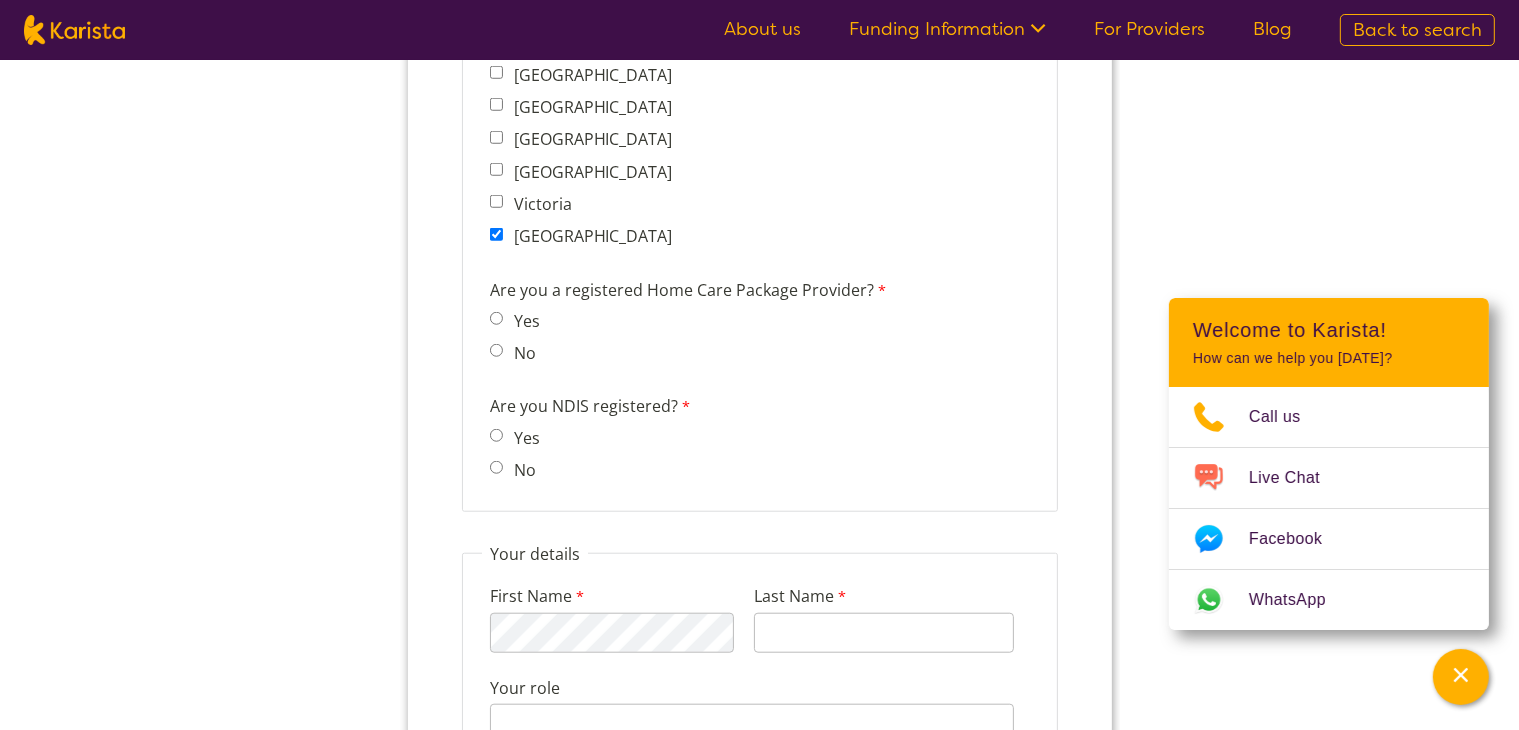 scroll, scrollTop: 1689, scrollLeft: 0, axis: vertical 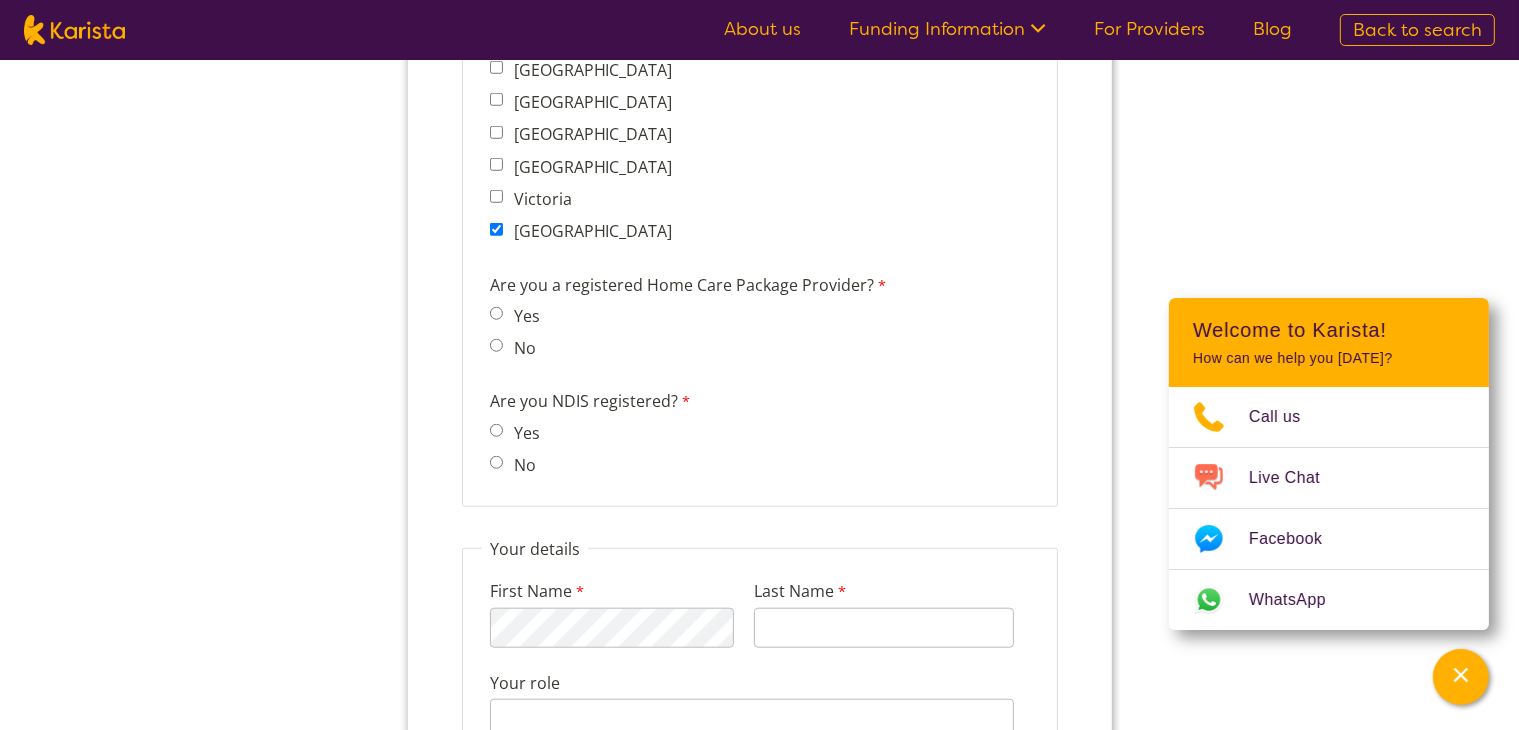 click on "No" at bounding box center (495, 346) 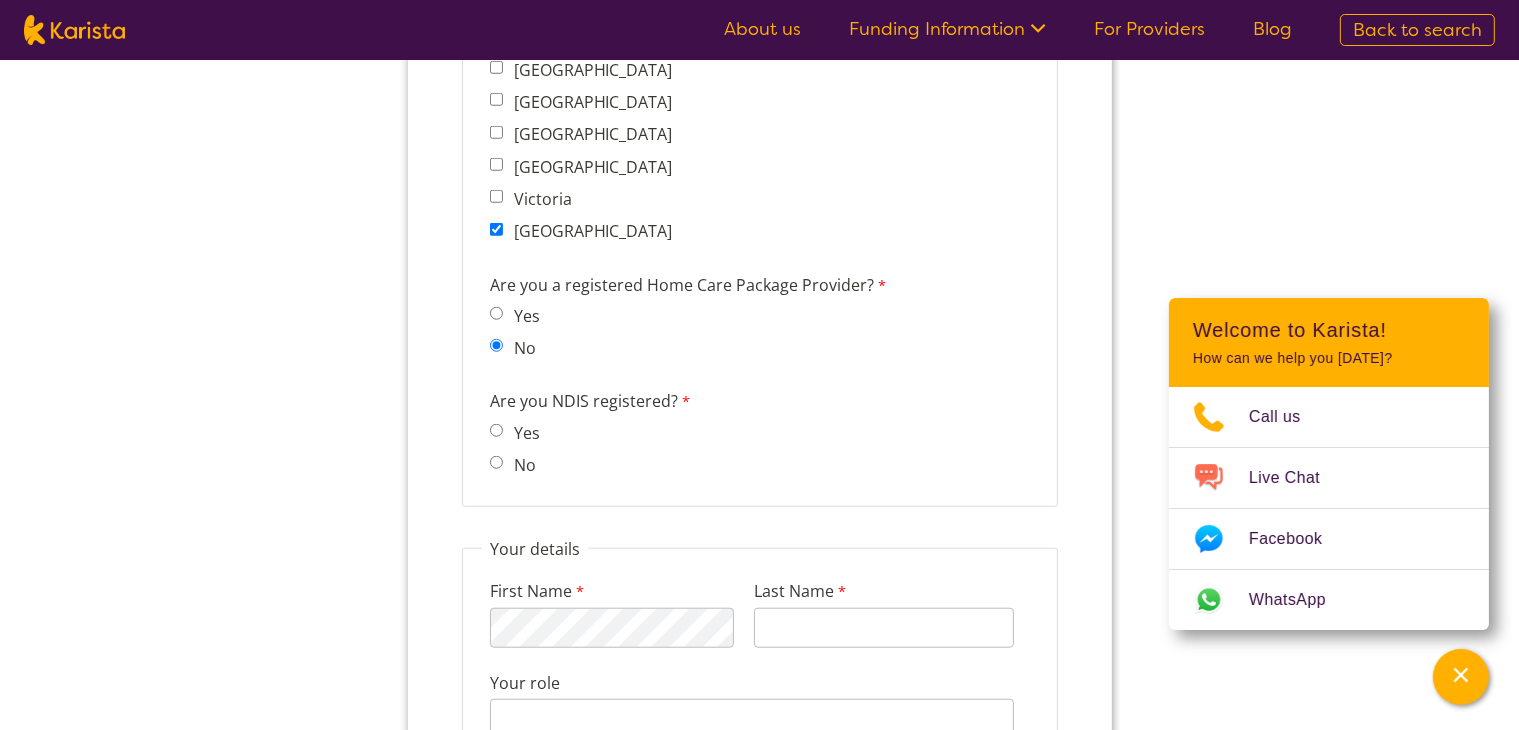 click on "Yes" at bounding box center [495, 431] 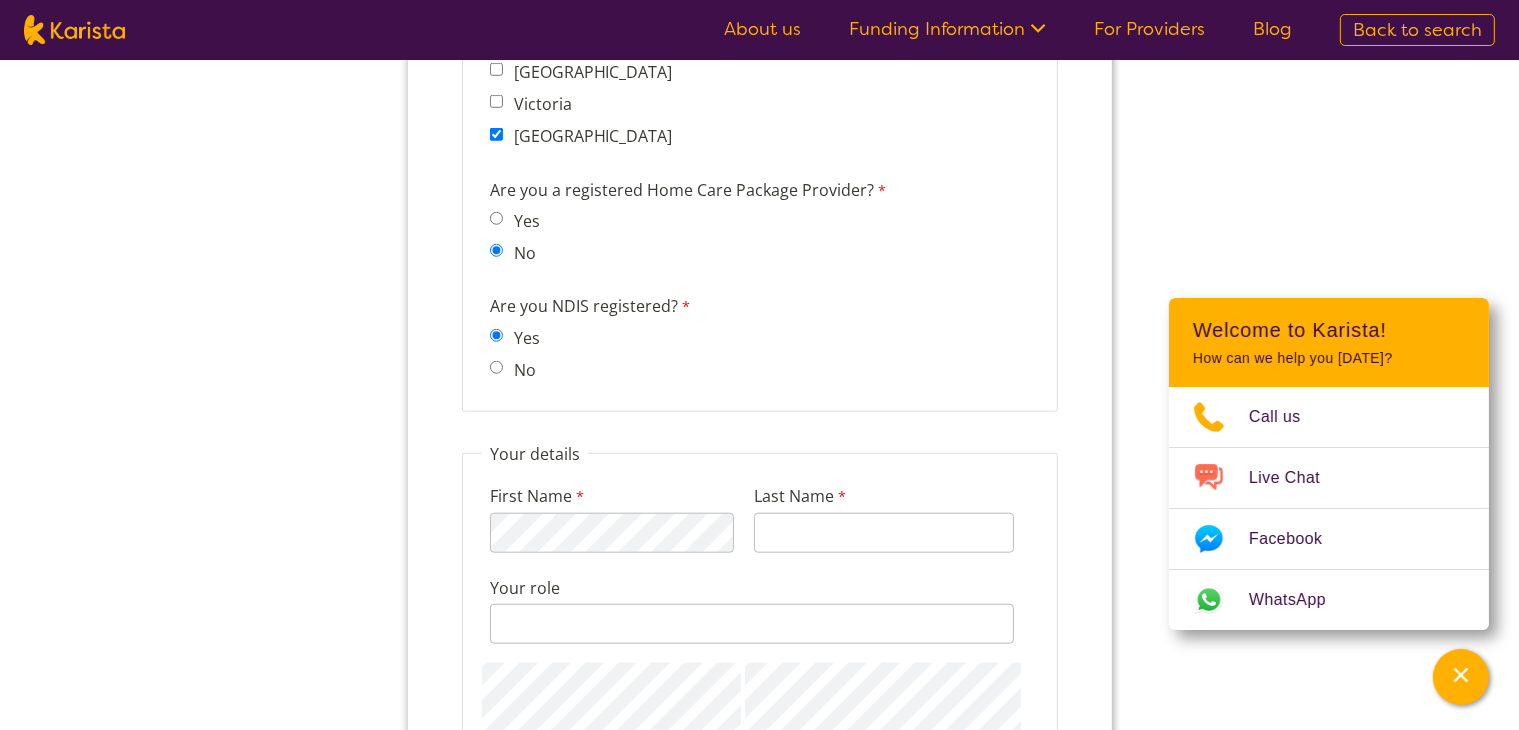 scroll, scrollTop: 1889, scrollLeft: 0, axis: vertical 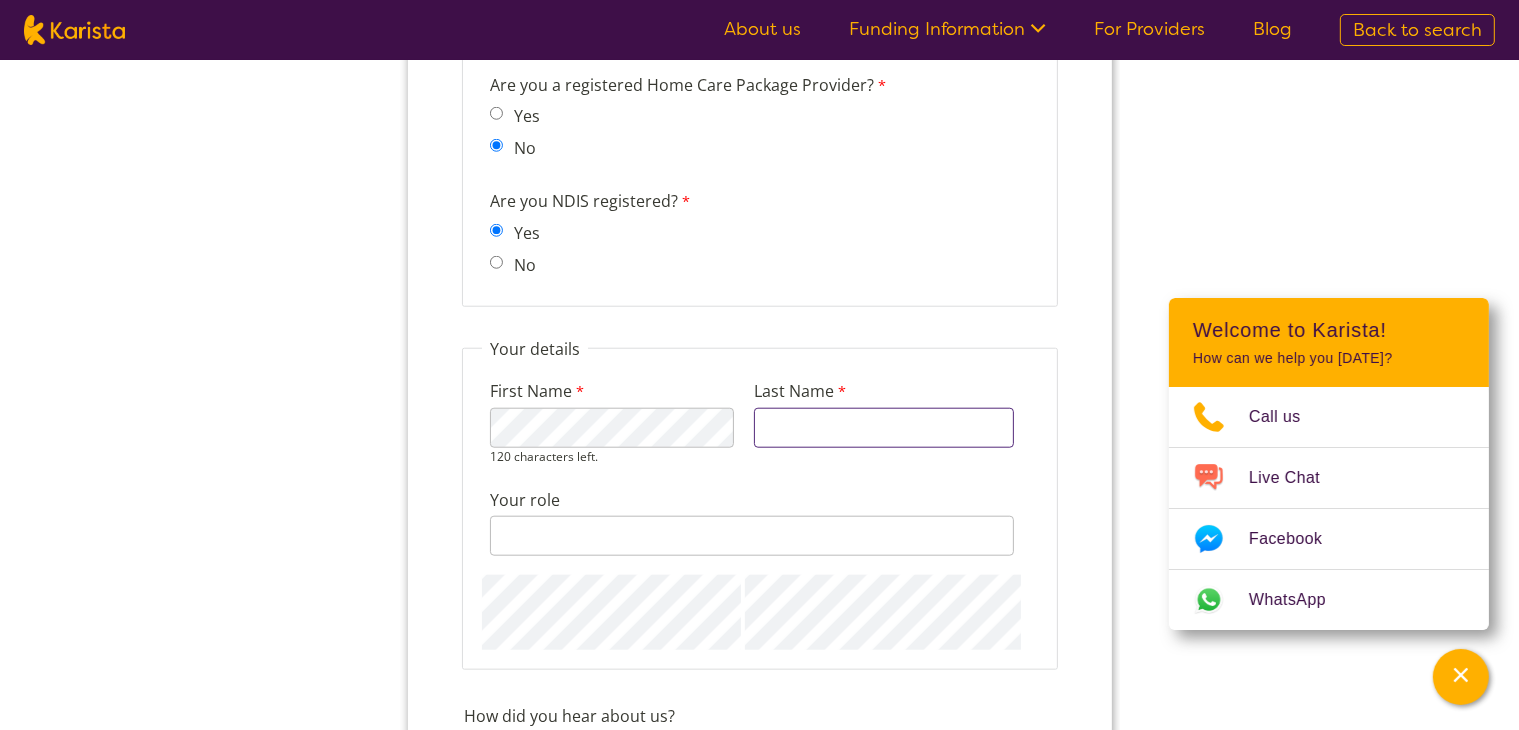type on "Kaur" 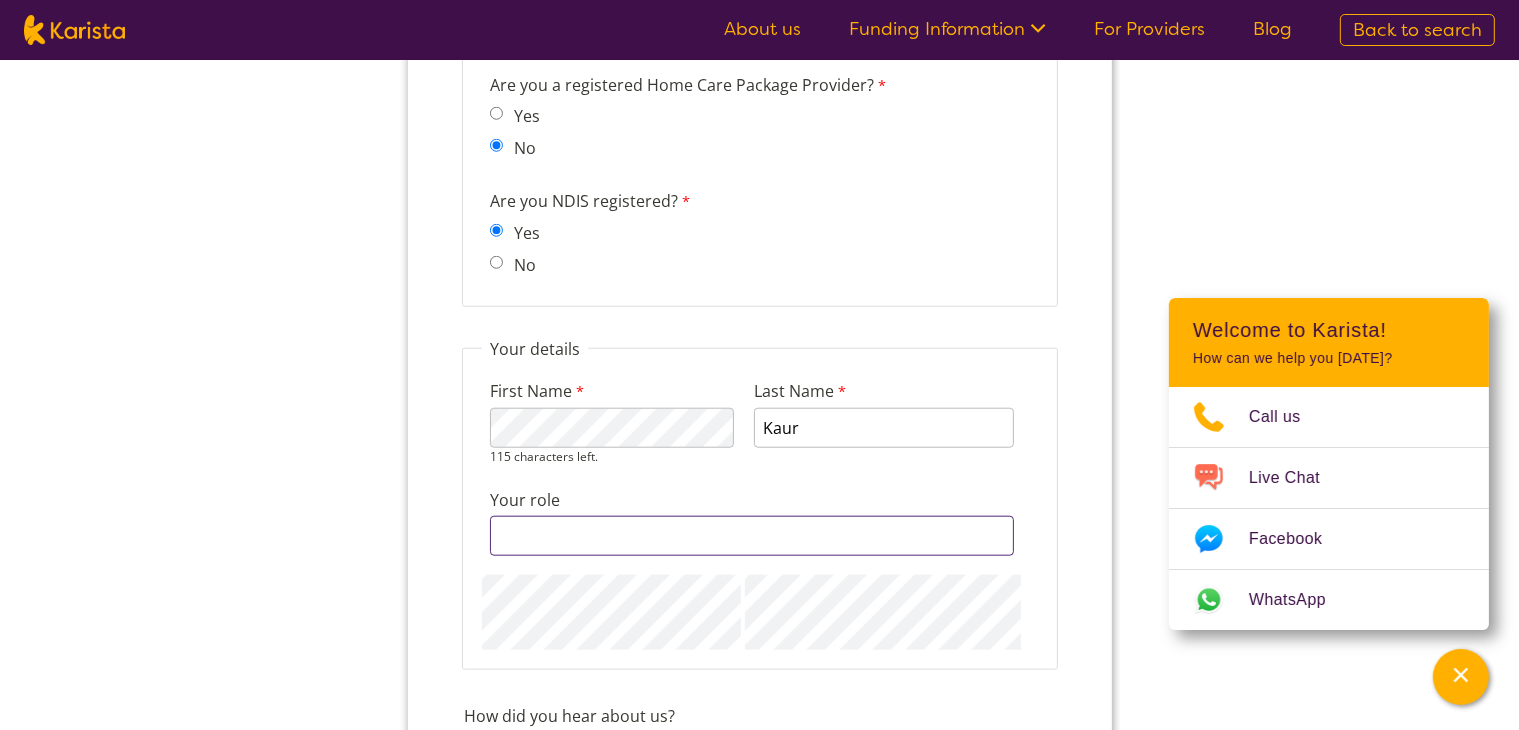 click on "Your role" at bounding box center (751, 537) 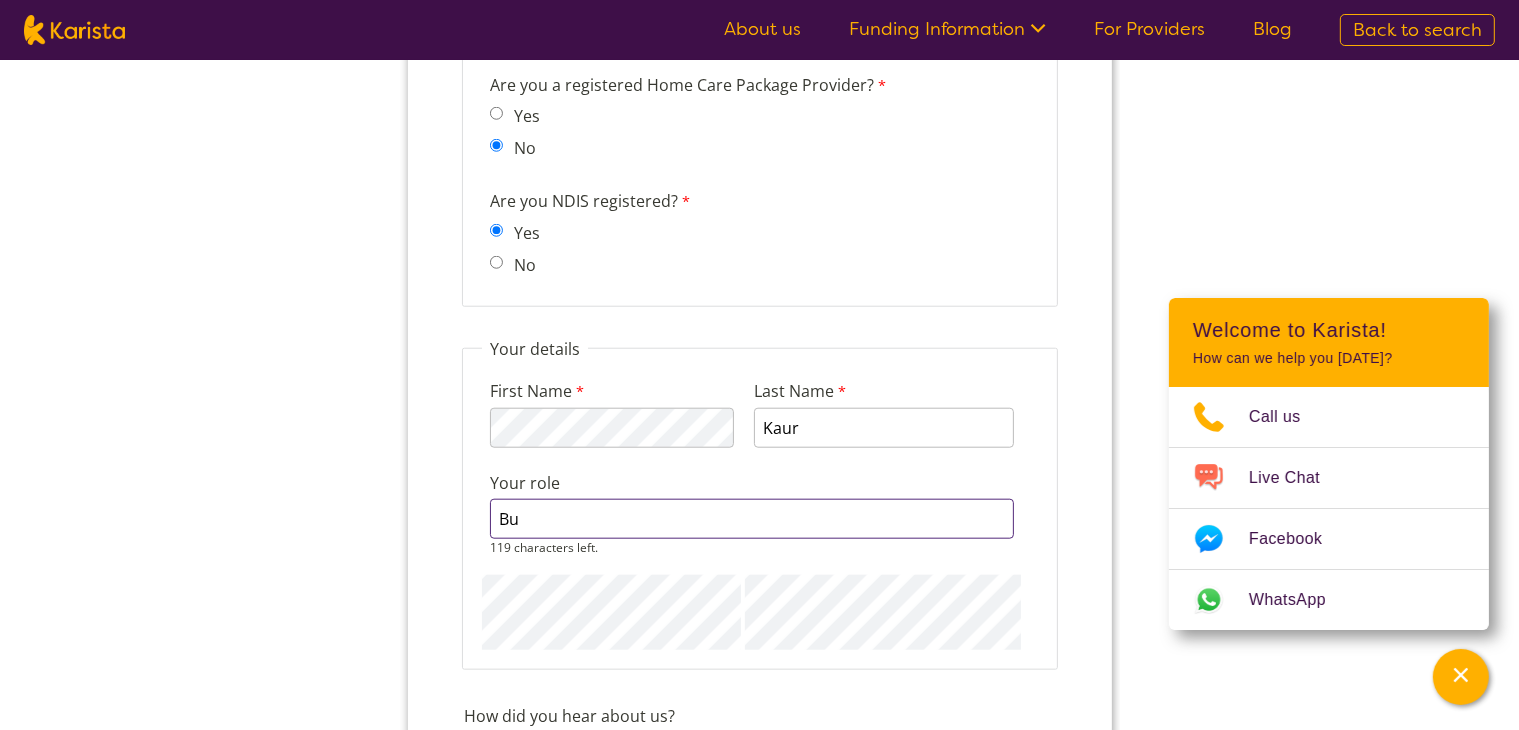 type on "B" 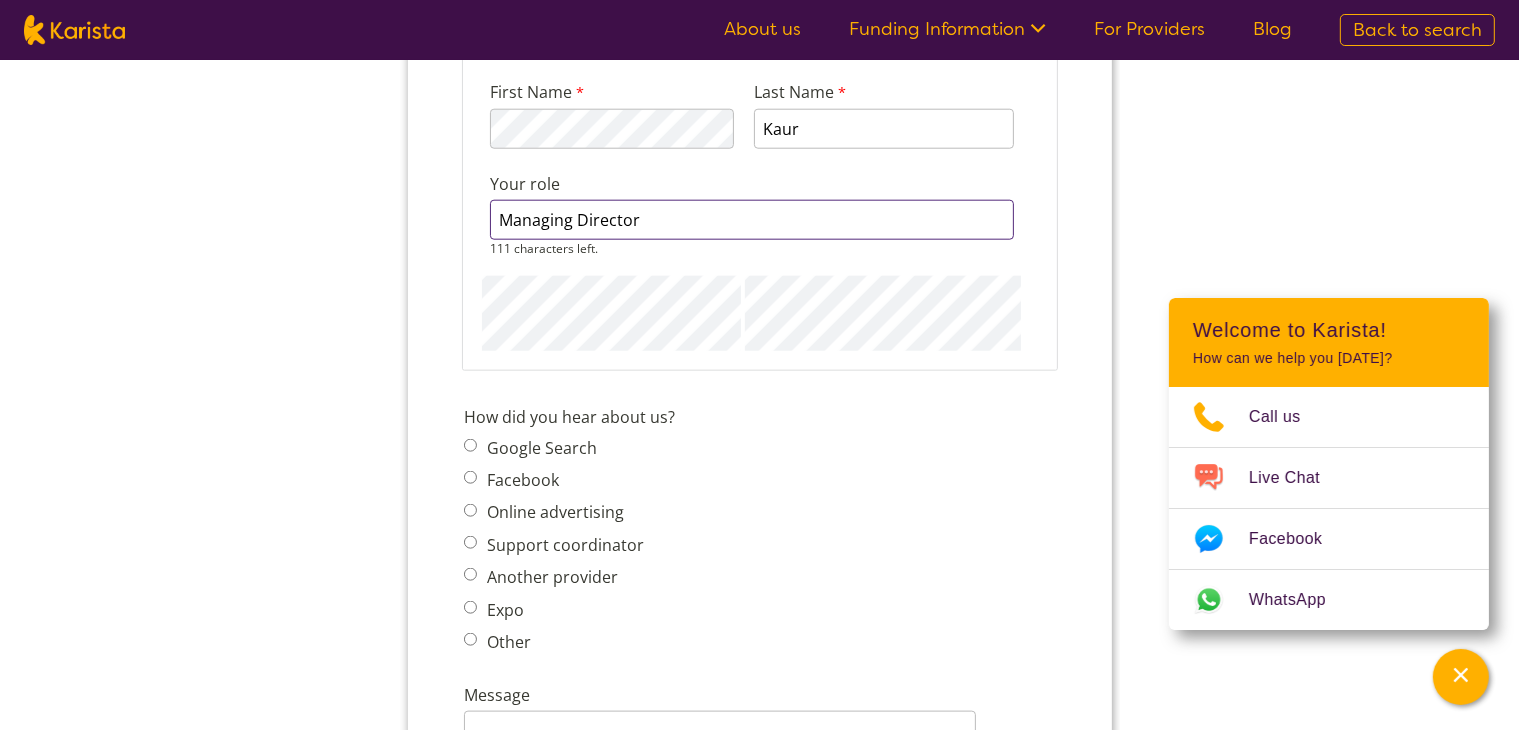 scroll, scrollTop: 2189, scrollLeft: 0, axis: vertical 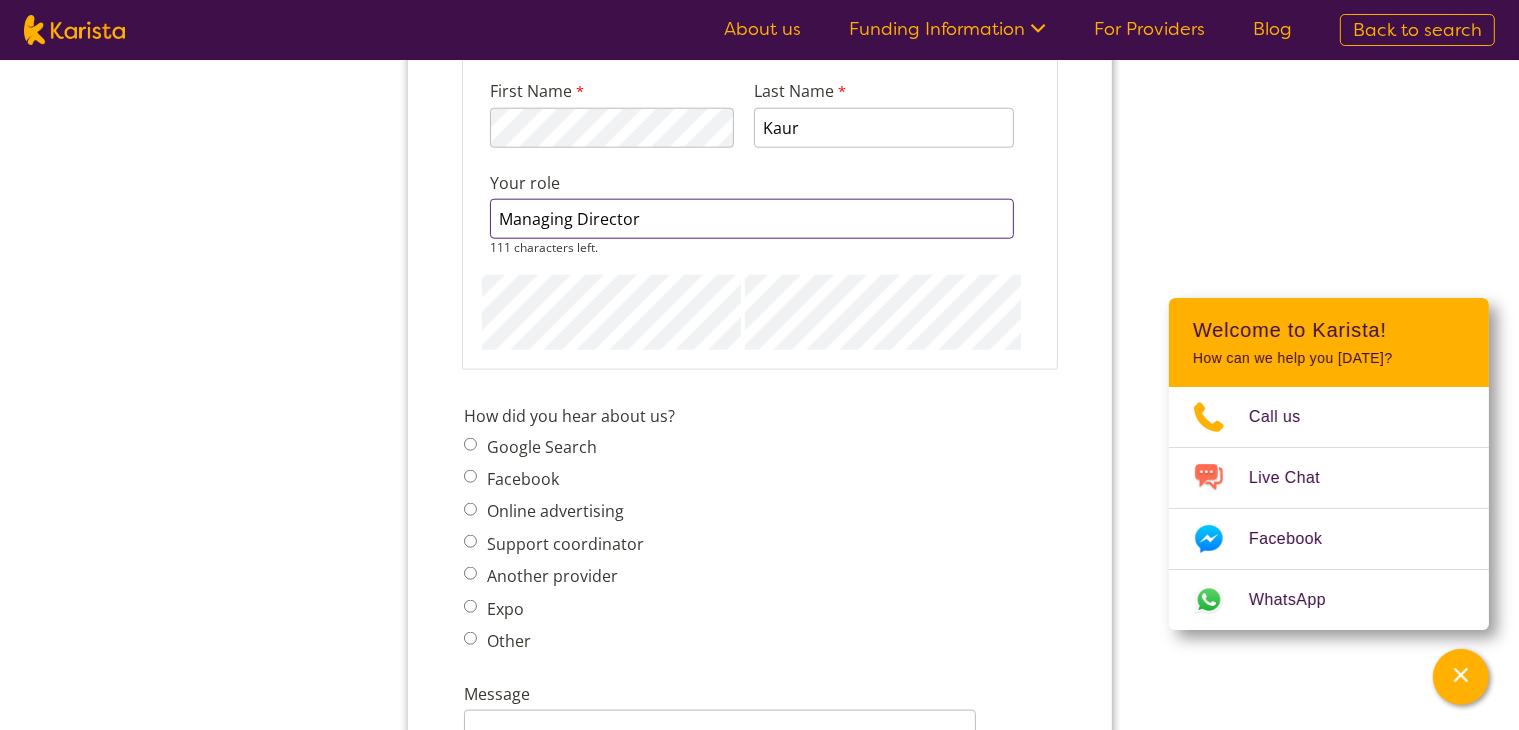 type on "Managing Director" 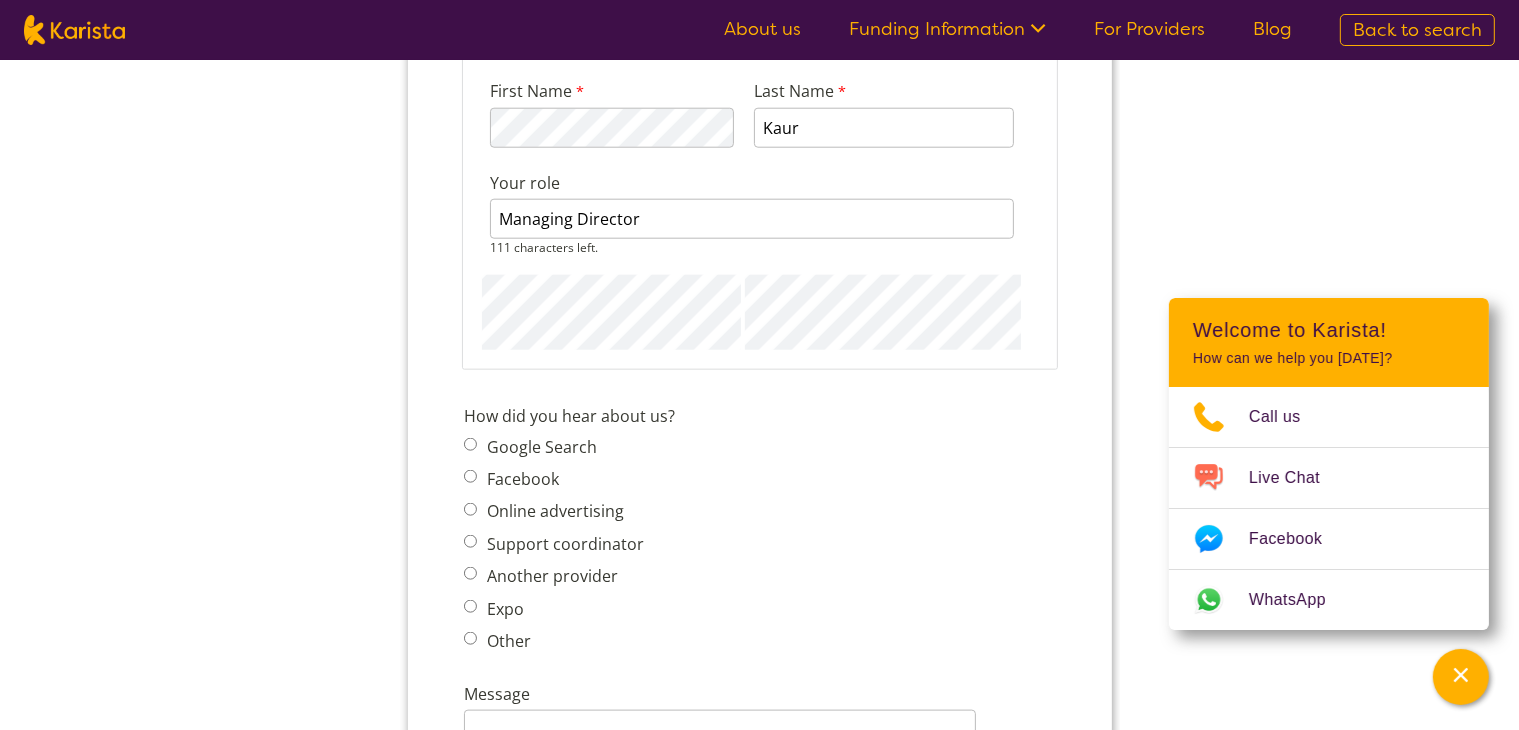 click on "Google Search Facebook Online advertising Support coordinator Another provider Expo Other" at bounding box center (559, 544) 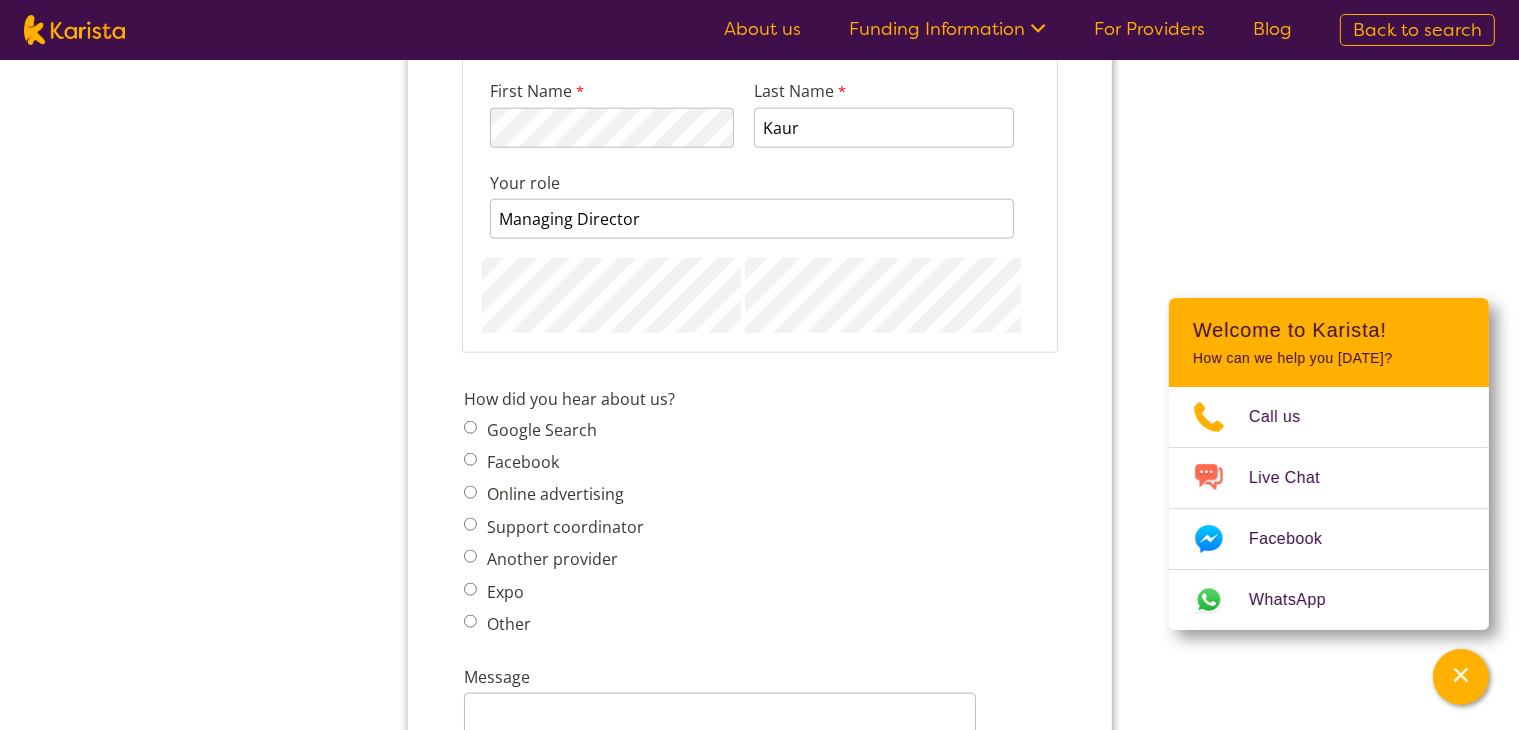 click on "Google Search" at bounding box center (469, 428) 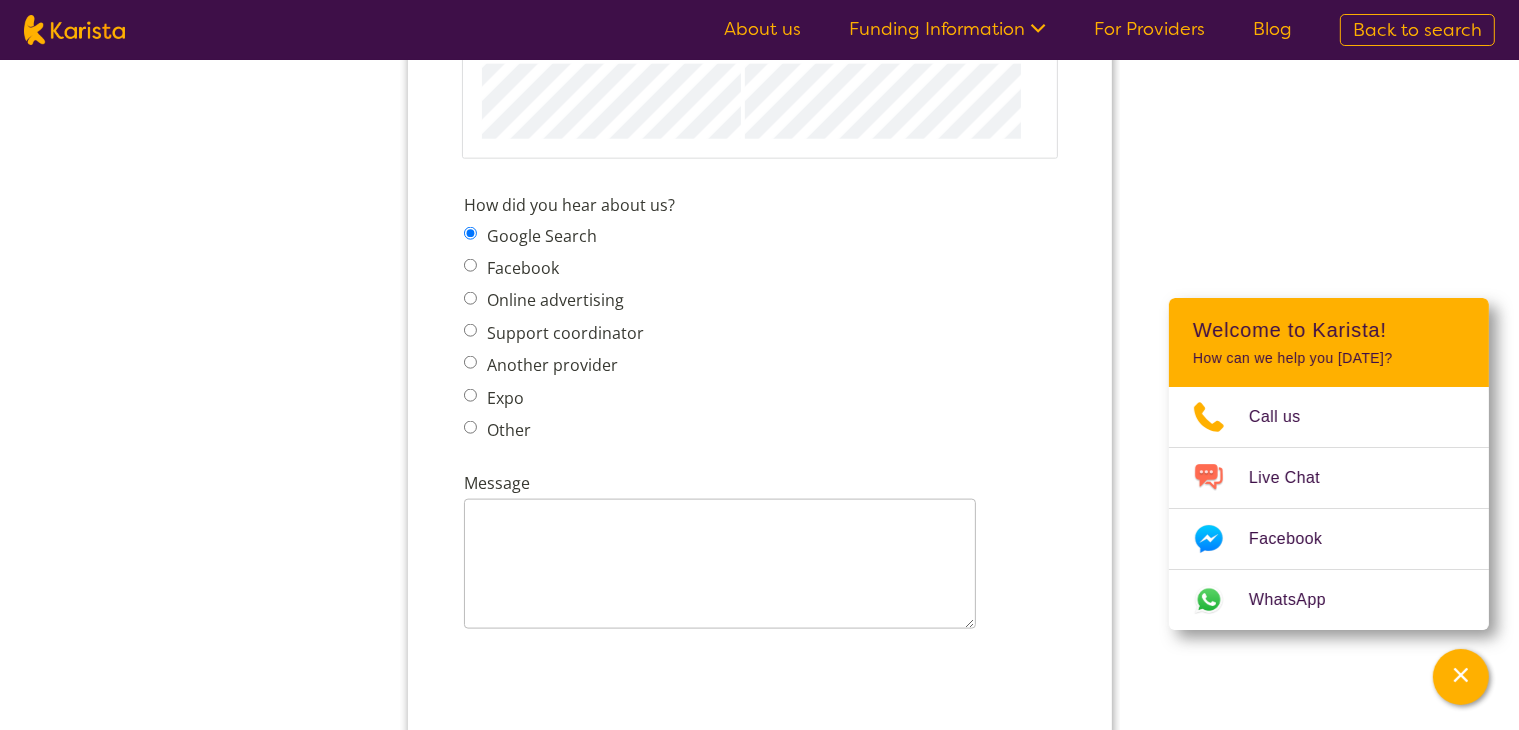 scroll, scrollTop: 2389, scrollLeft: 0, axis: vertical 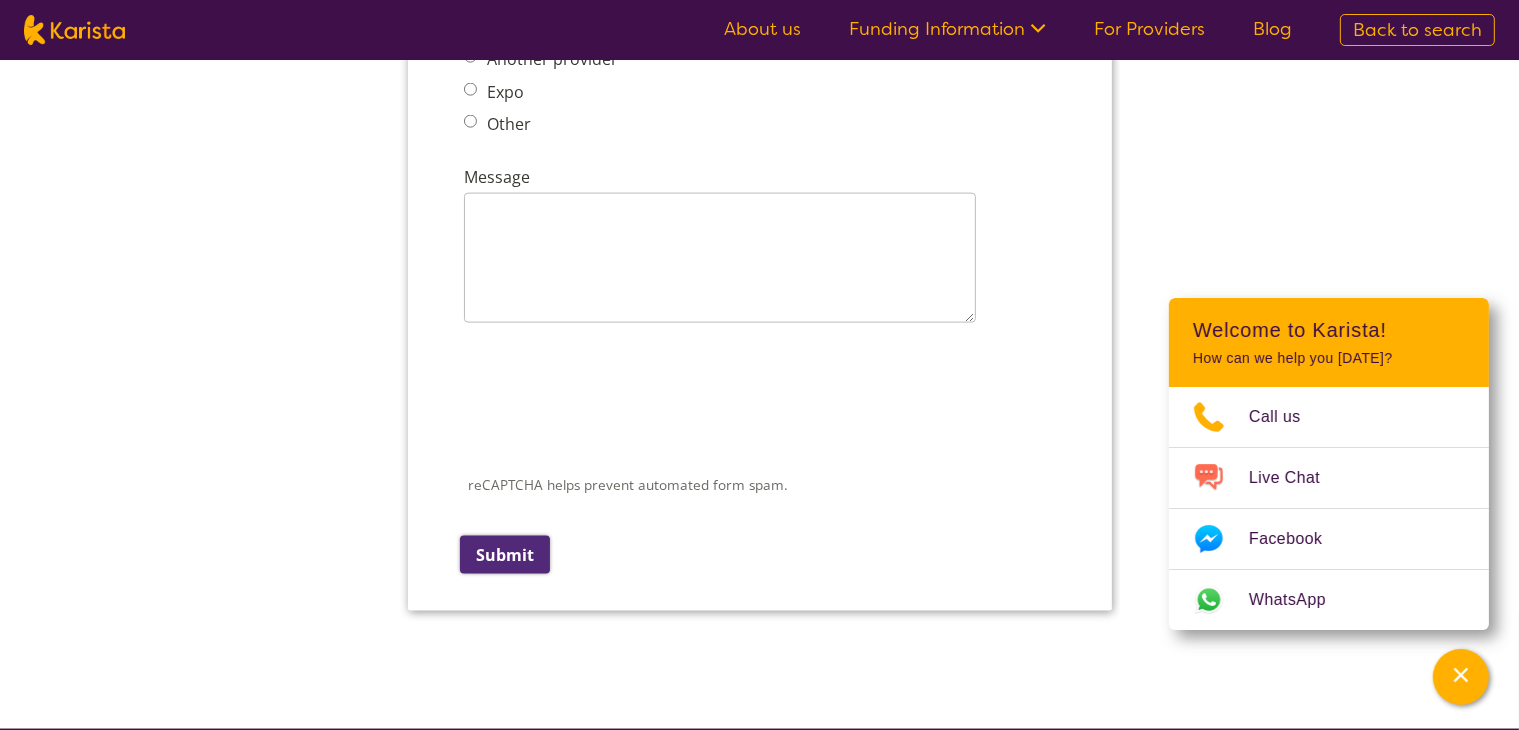 click on "Submit" at bounding box center (504, 556) 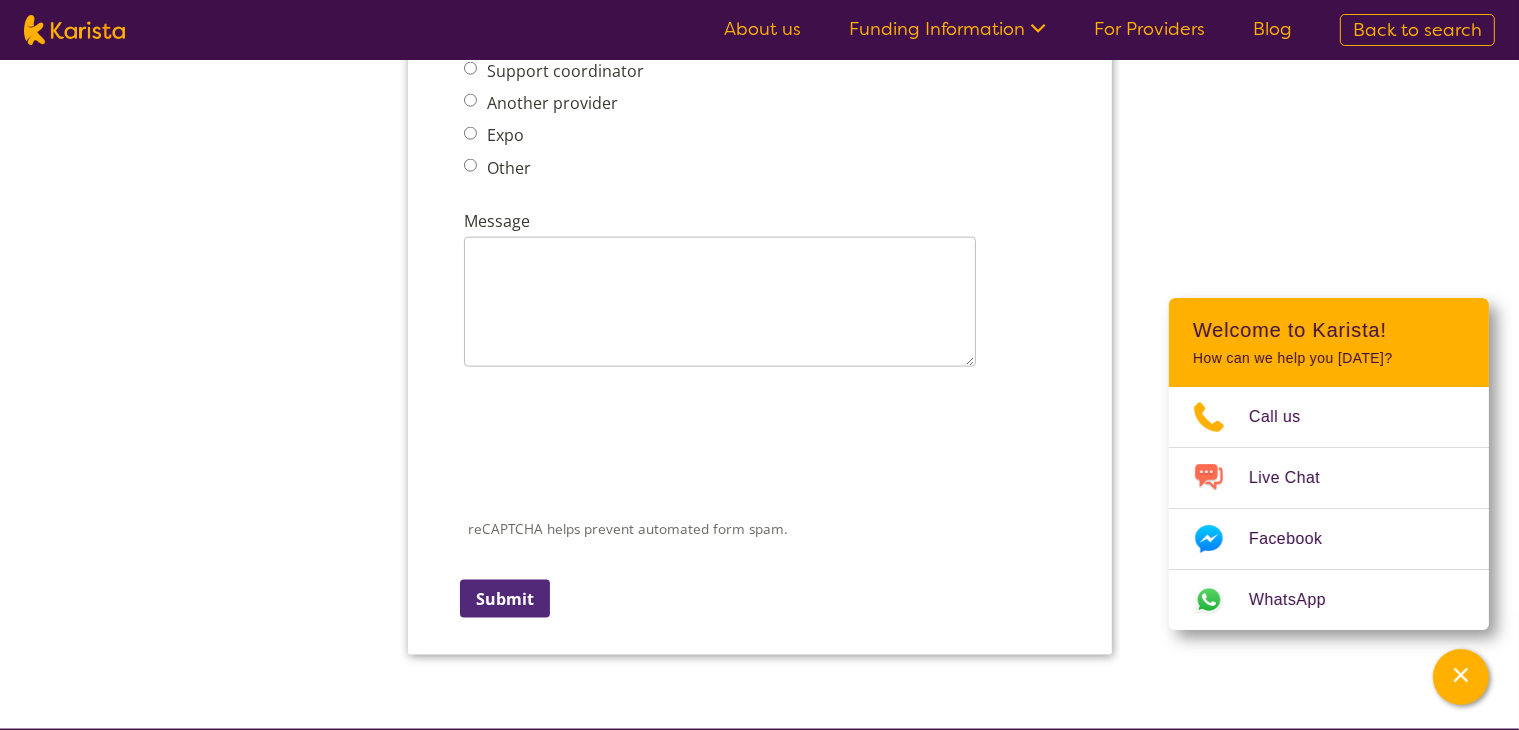 scroll, scrollTop: 29, scrollLeft: 0, axis: vertical 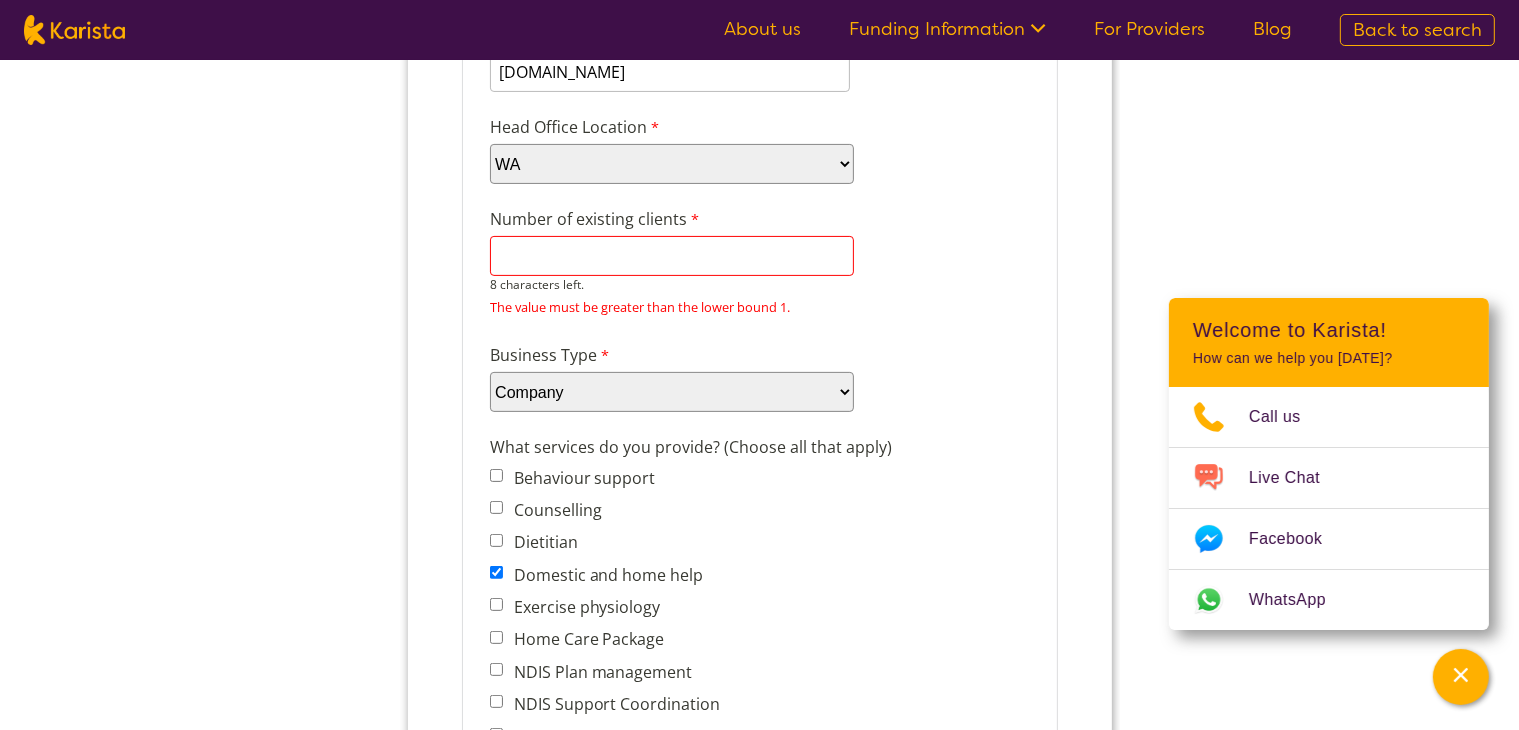 type on "1" 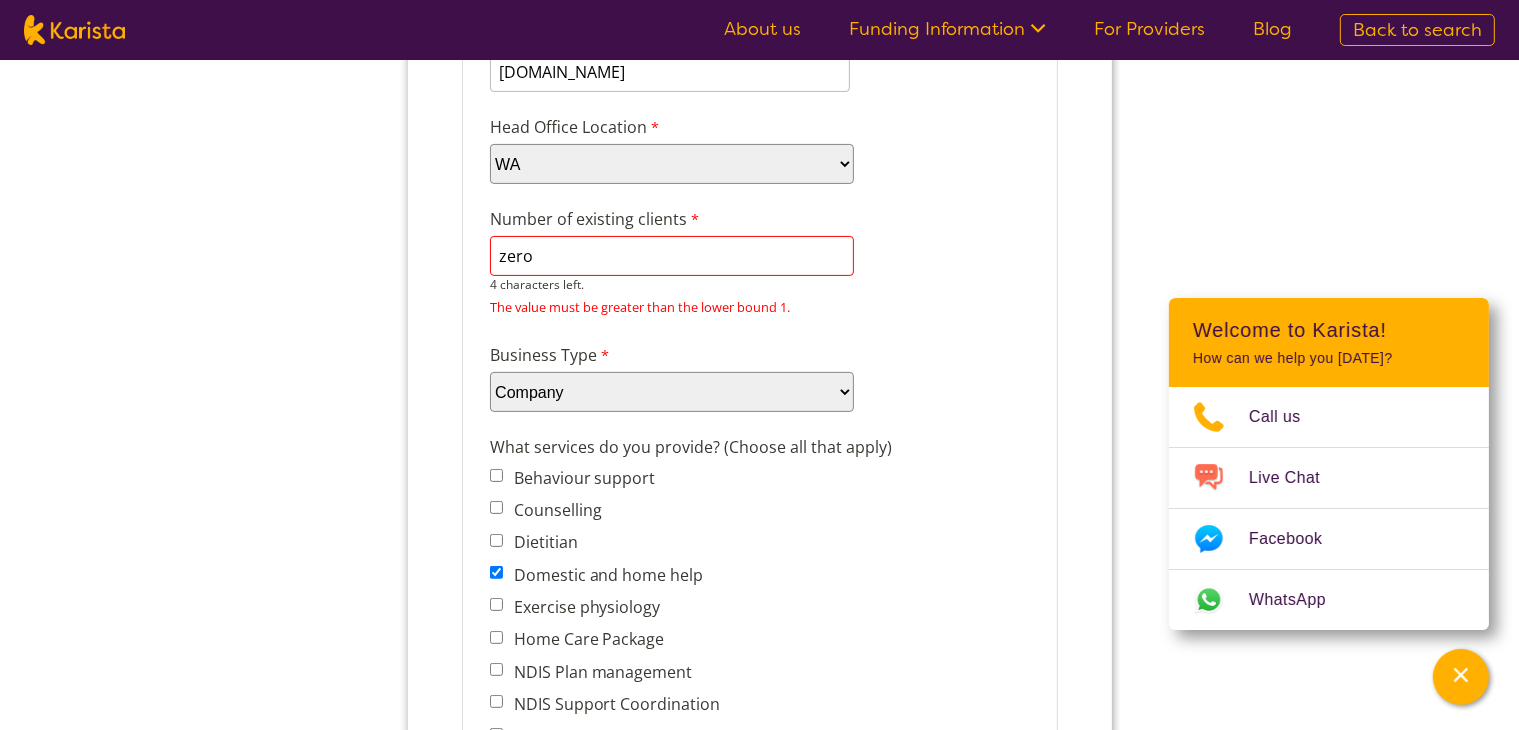 click on "Number of existing clients zero 4 characters left.
The value must be greater than the lower bound 1." at bounding box center [759, 264] 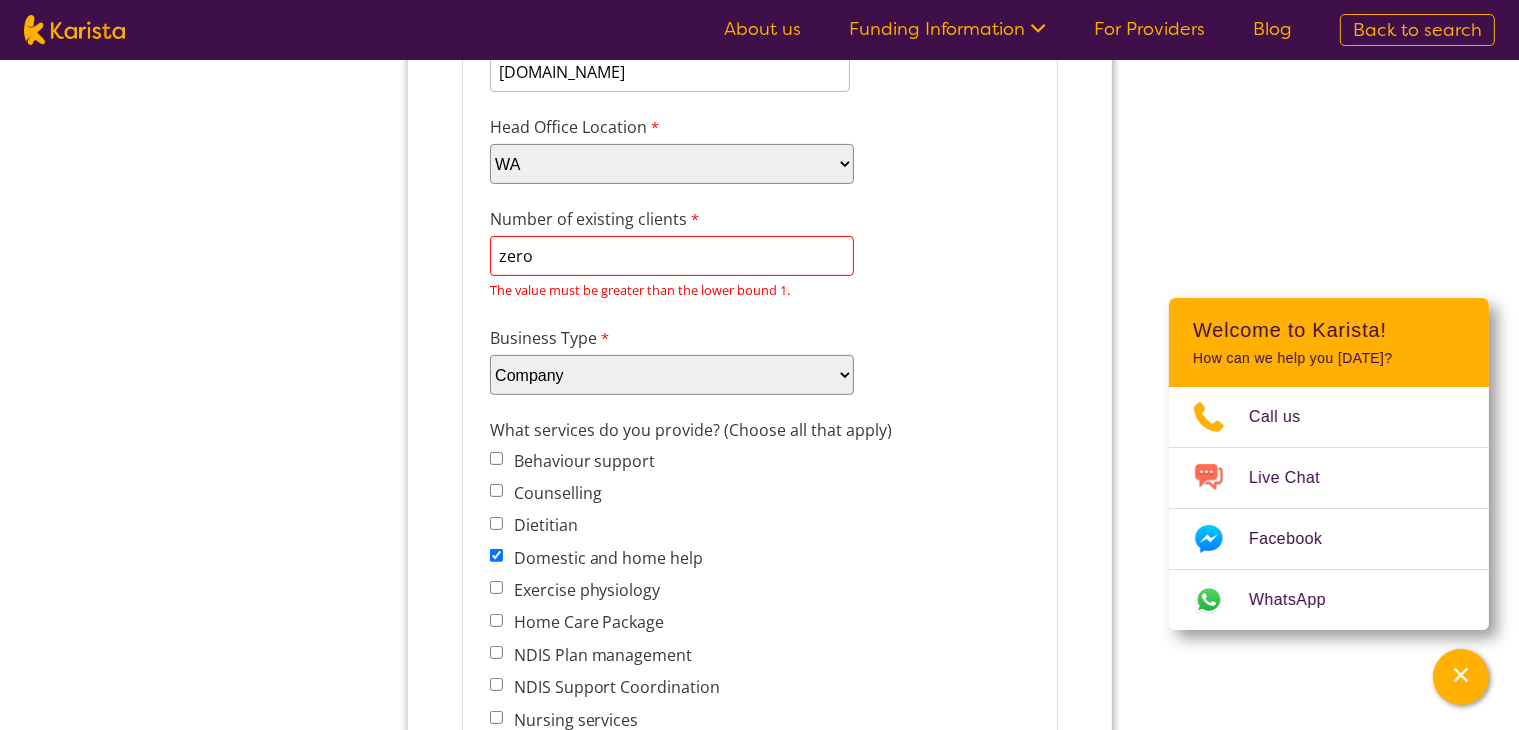 click on "zero" at bounding box center (671, 257) 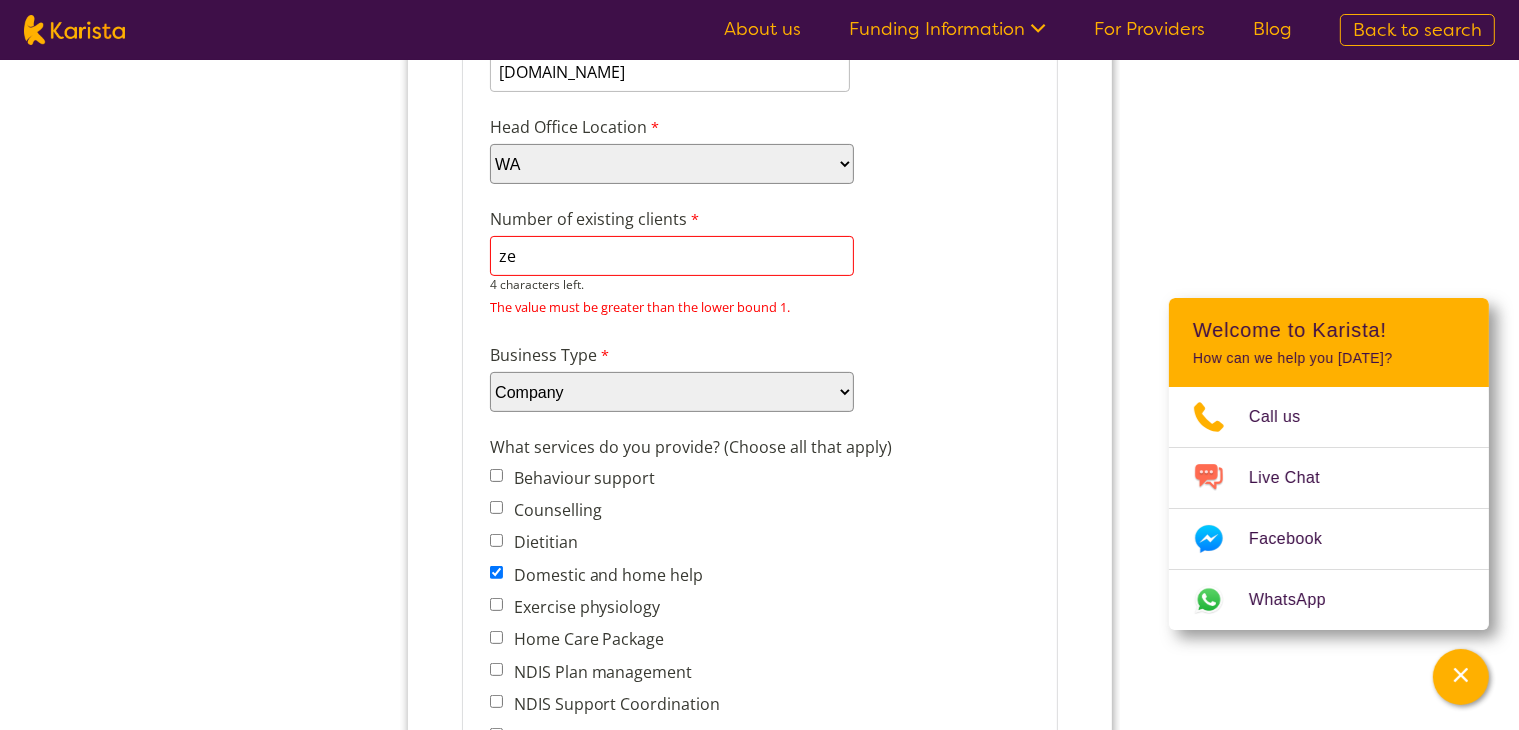 type on "z" 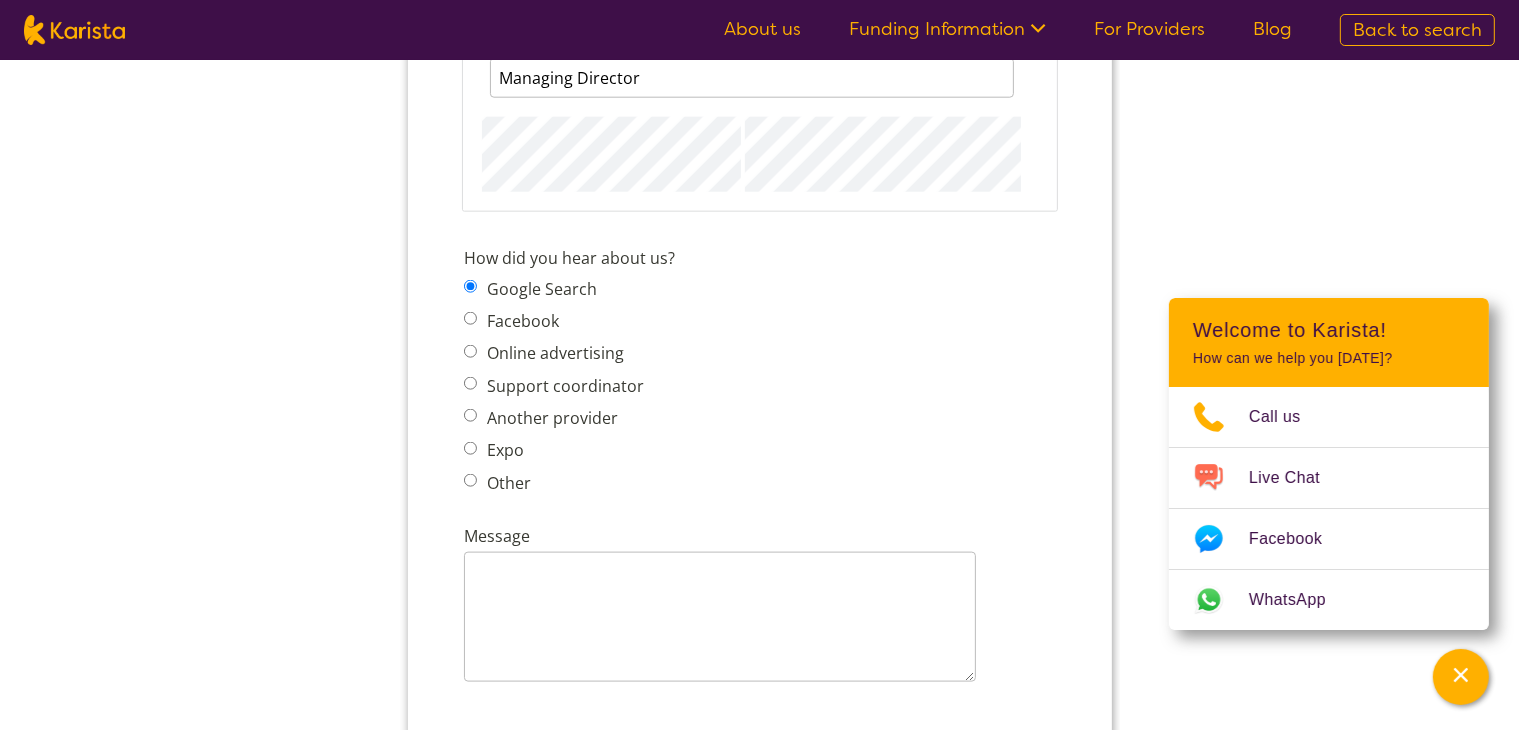 scroll, scrollTop: 2568, scrollLeft: 0, axis: vertical 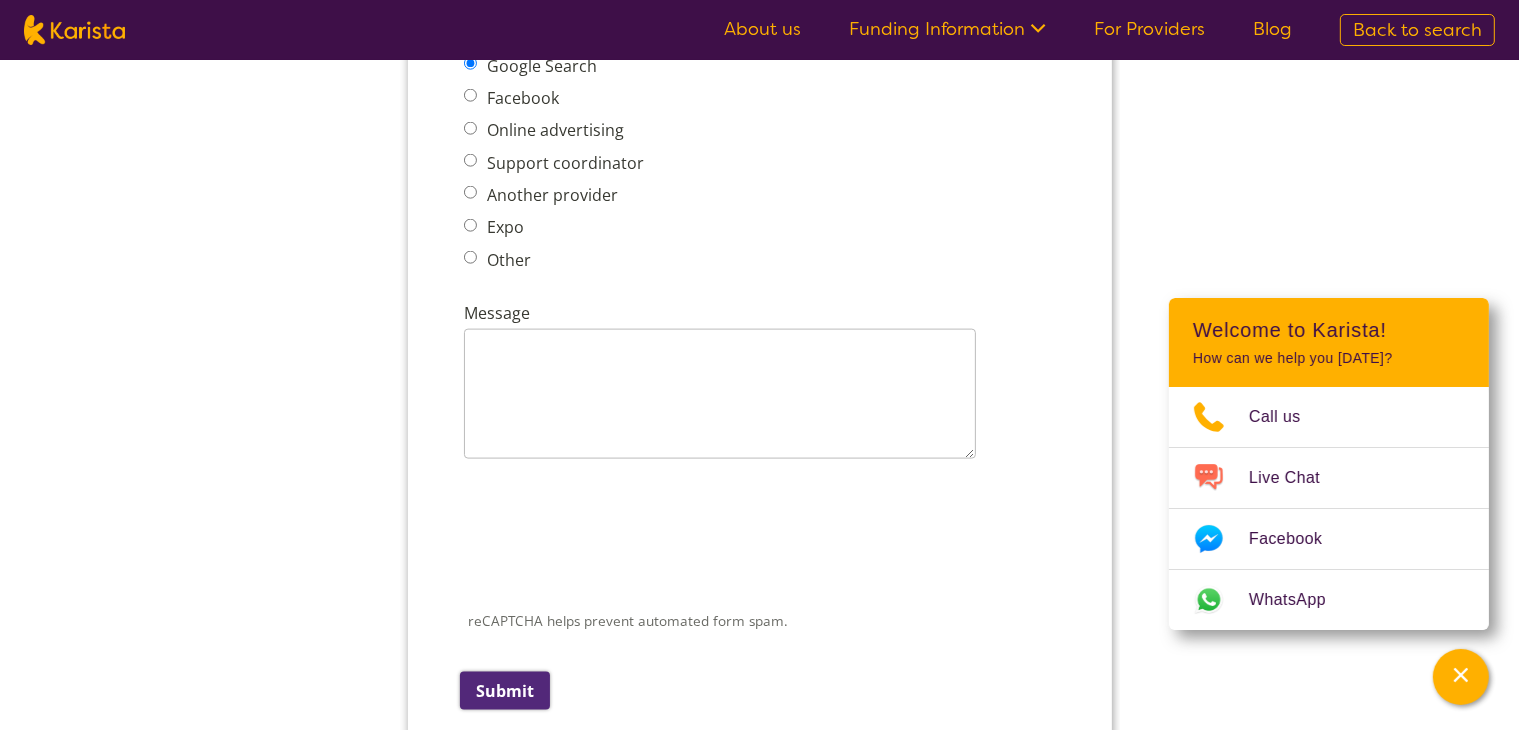 type on "2" 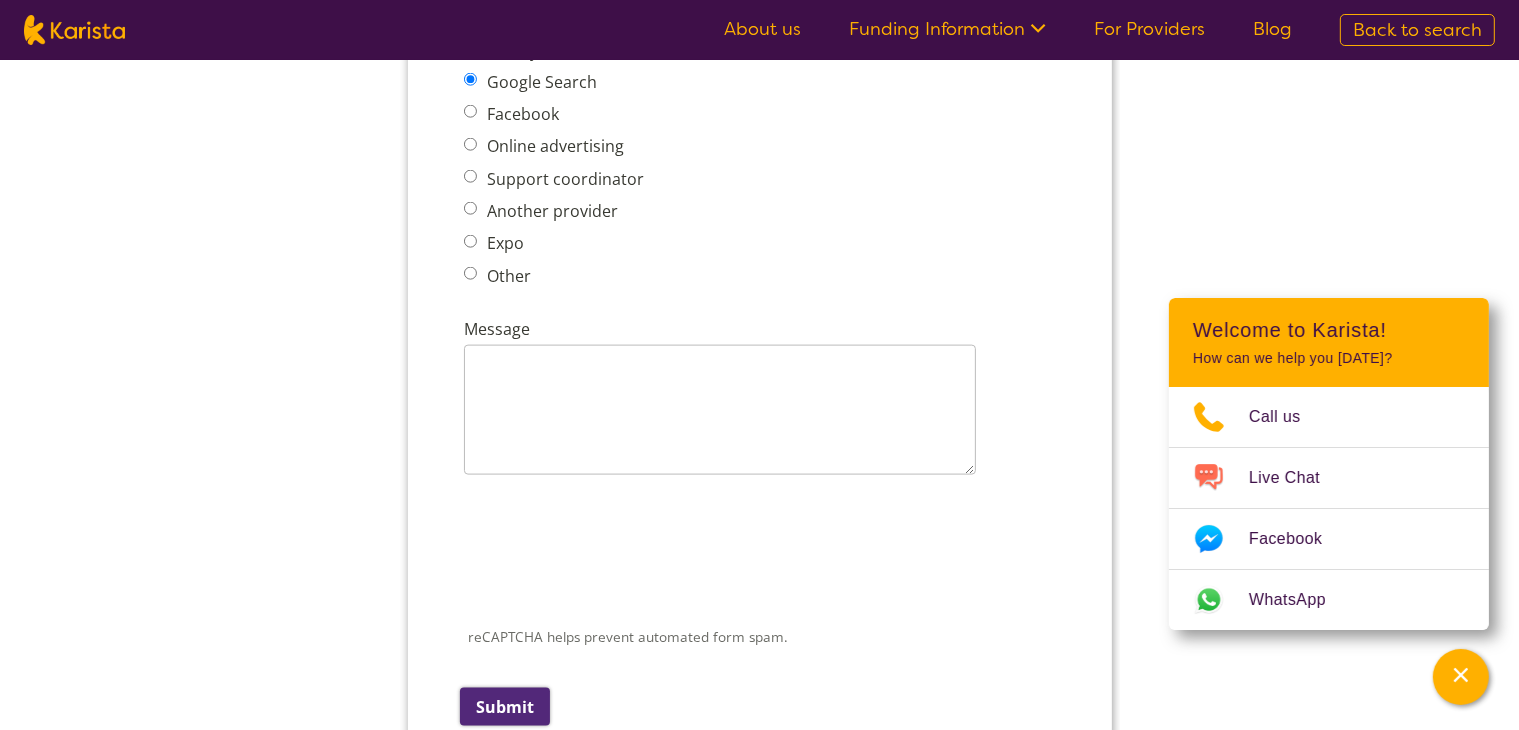 click on "Submit" at bounding box center (504, 708) 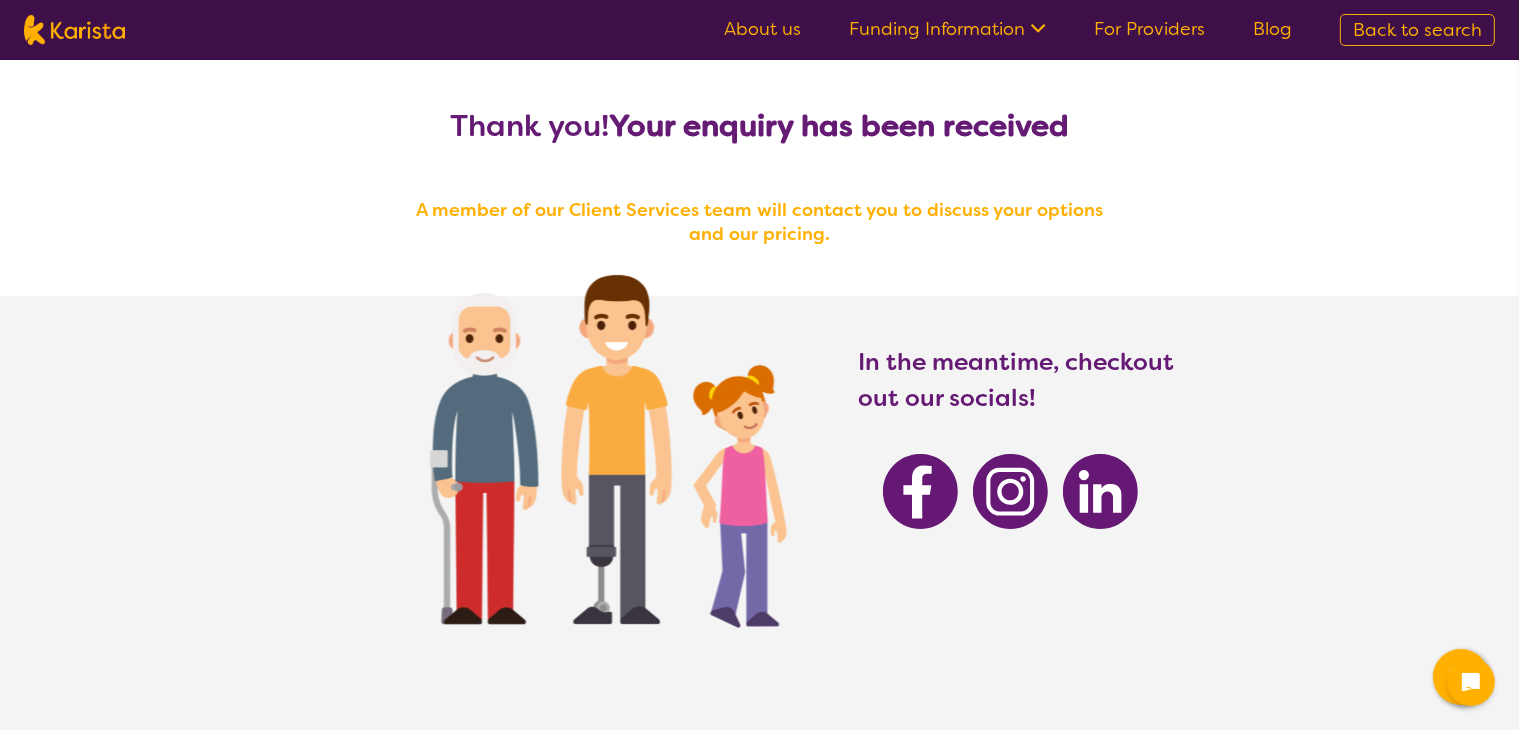 scroll, scrollTop: 100, scrollLeft: 0, axis: vertical 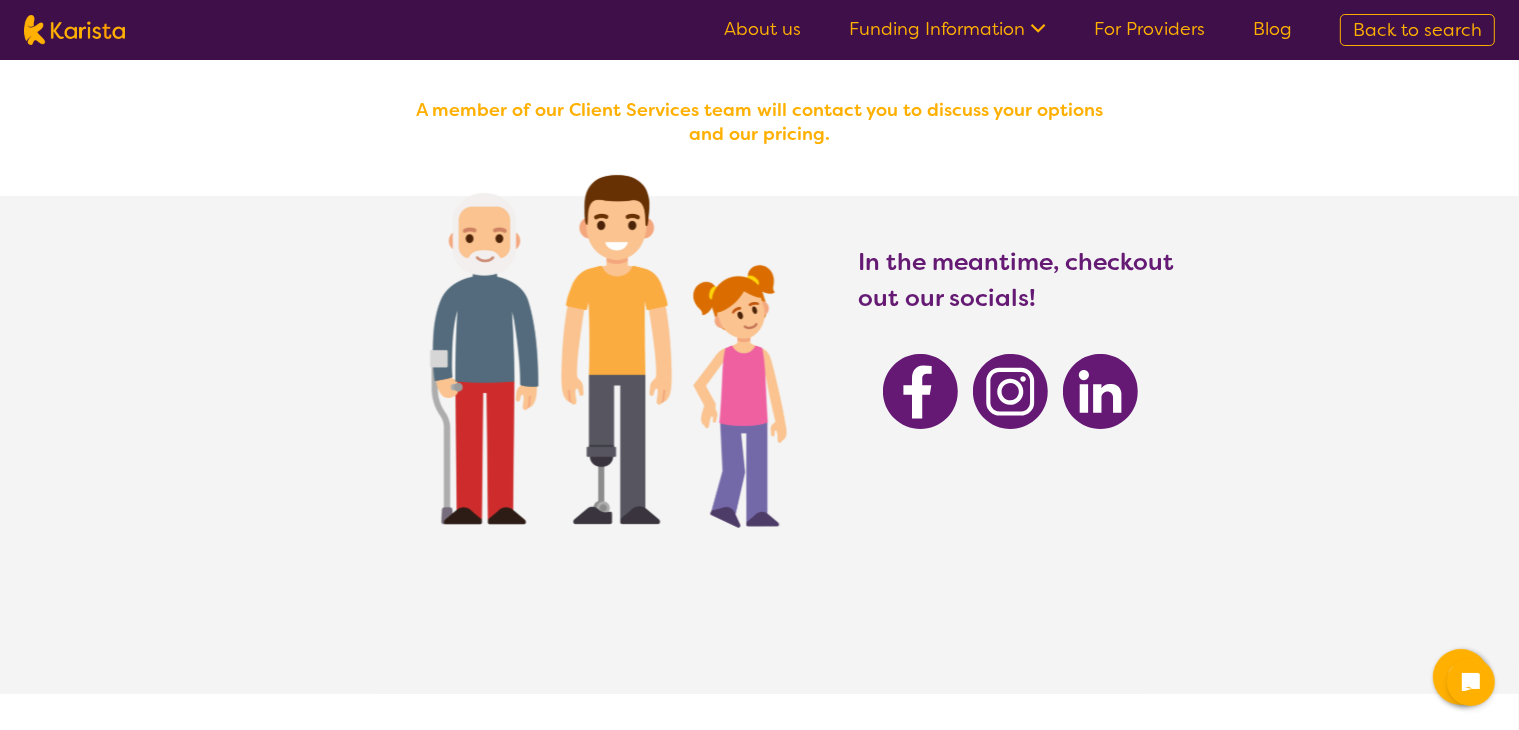 click 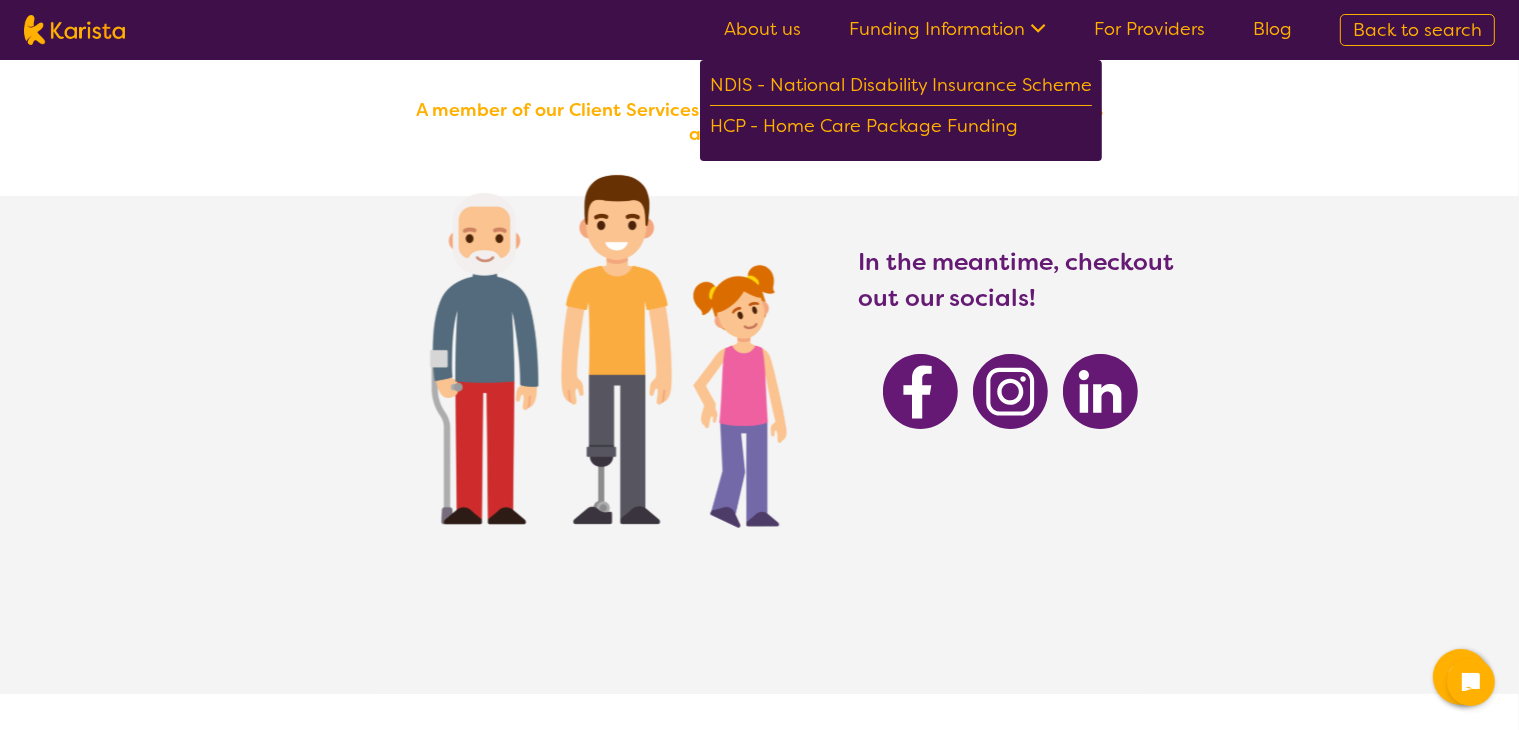 click 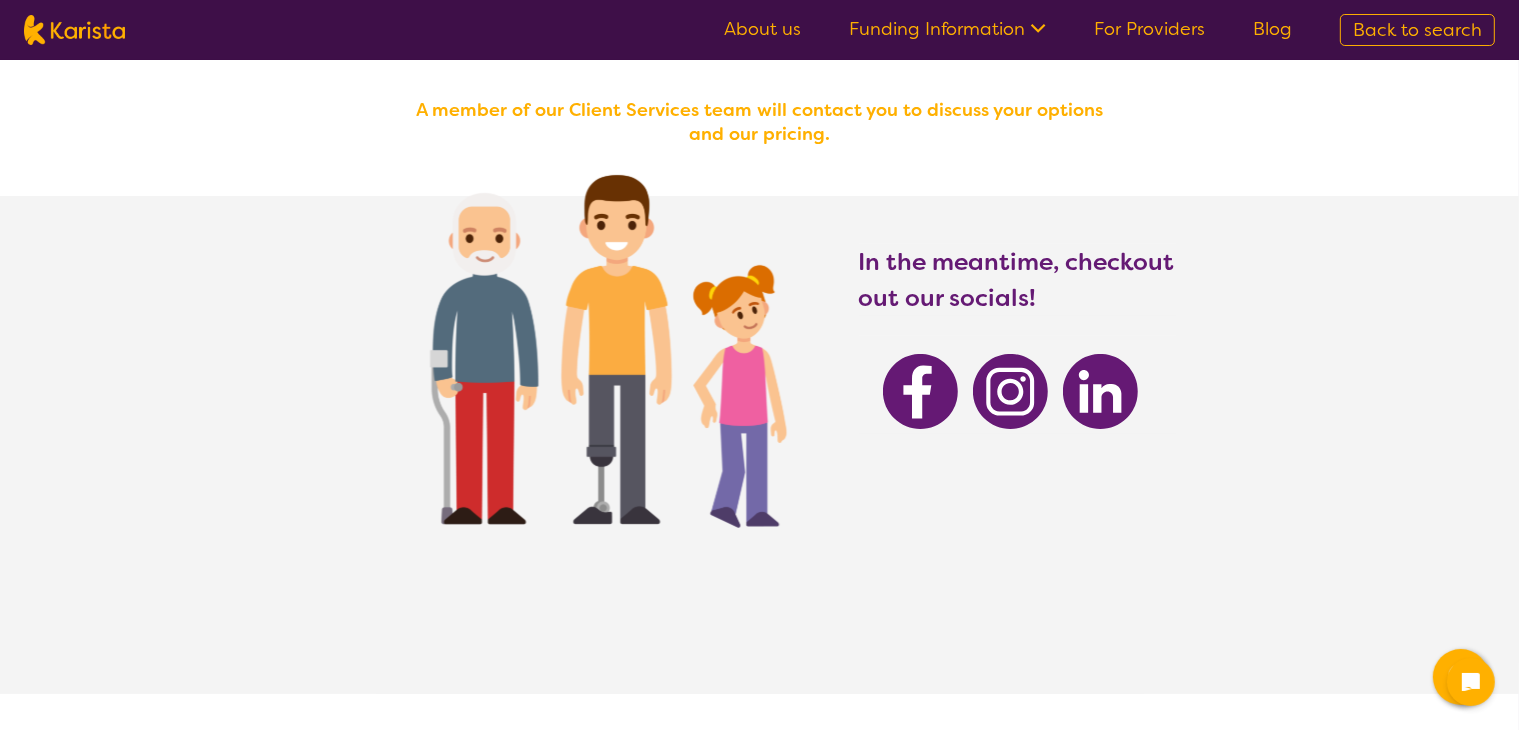 click on "For Providers" at bounding box center (1149, 29) 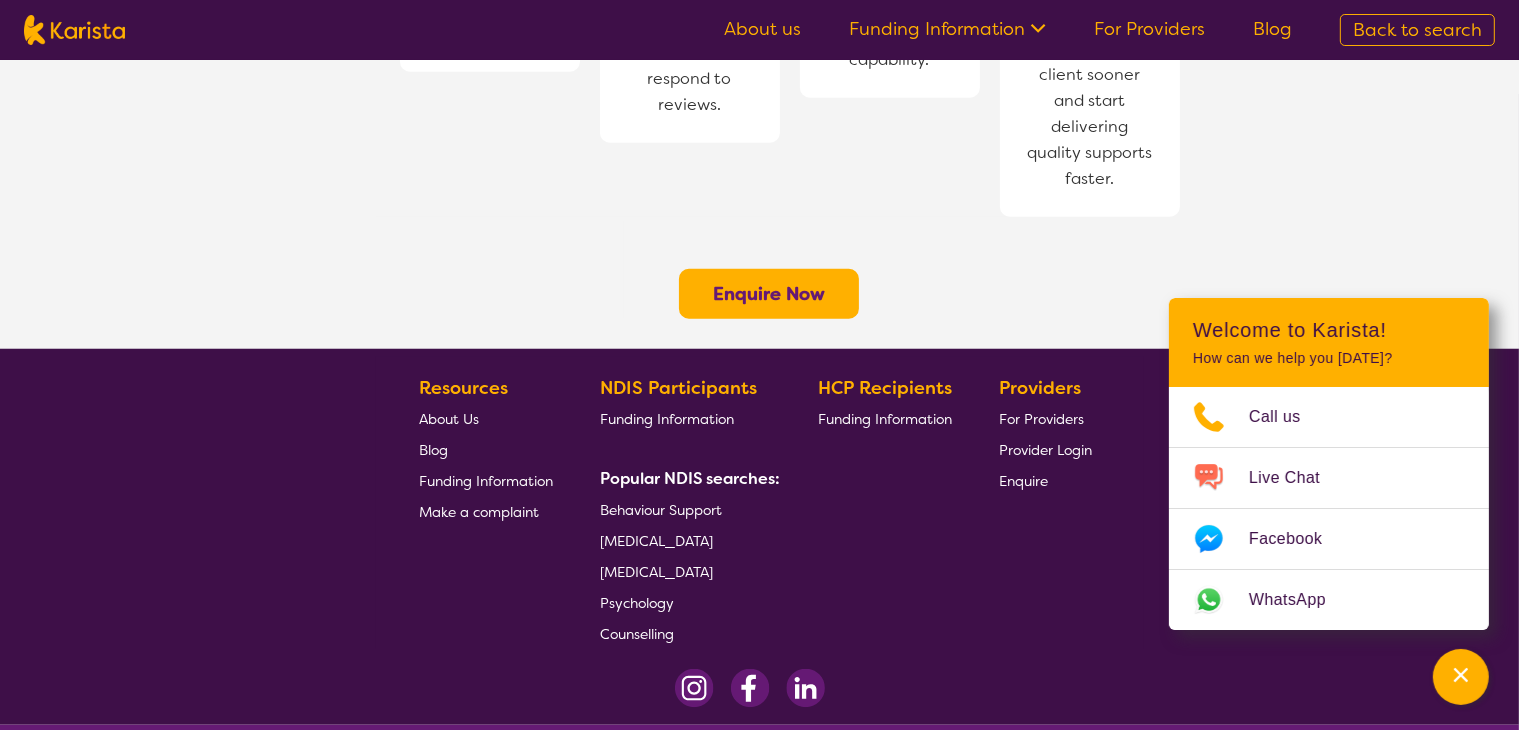 scroll, scrollTop: 1686, scrollLeft: 0, axis: vertical 